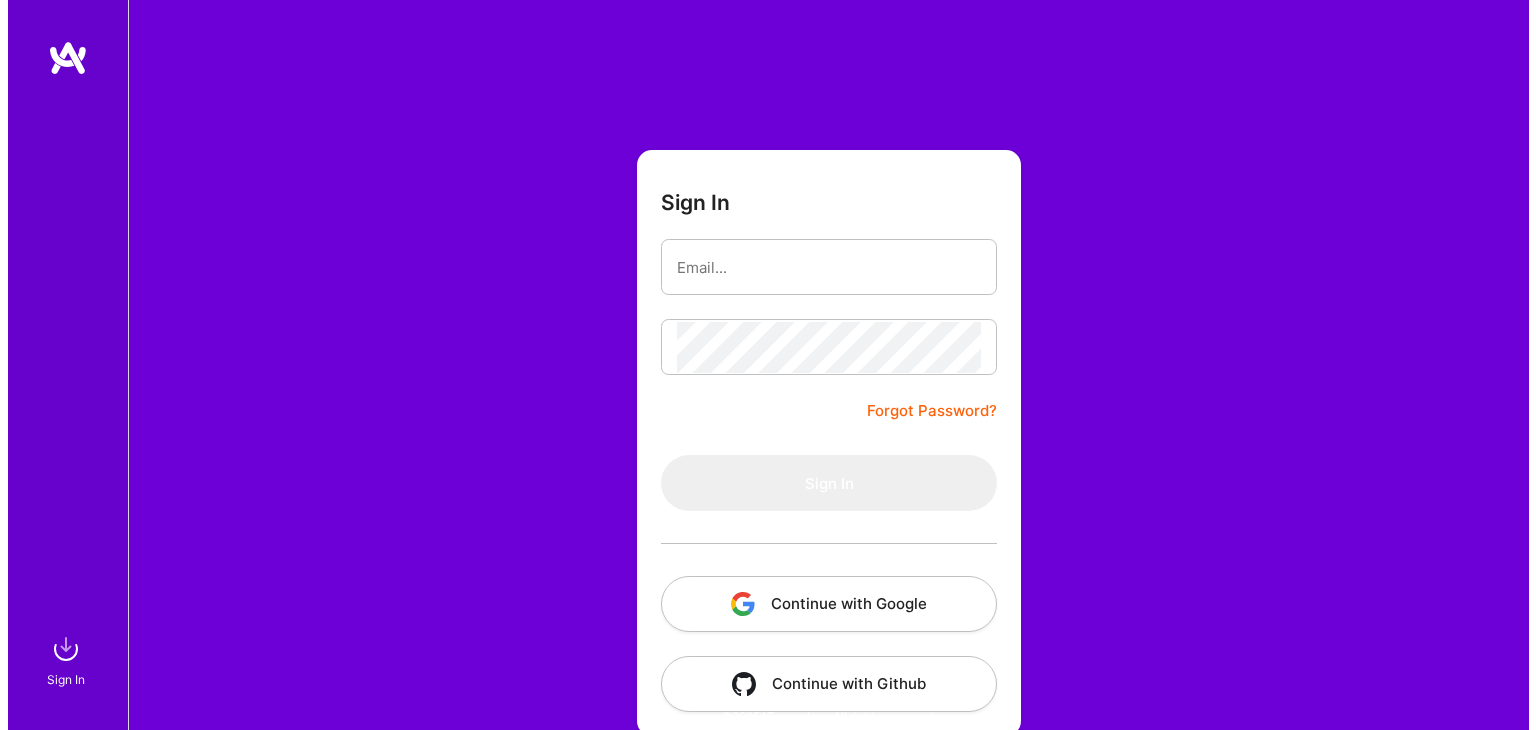 scroll, scrollTop: 0, scrollLeft: 0, axis: both 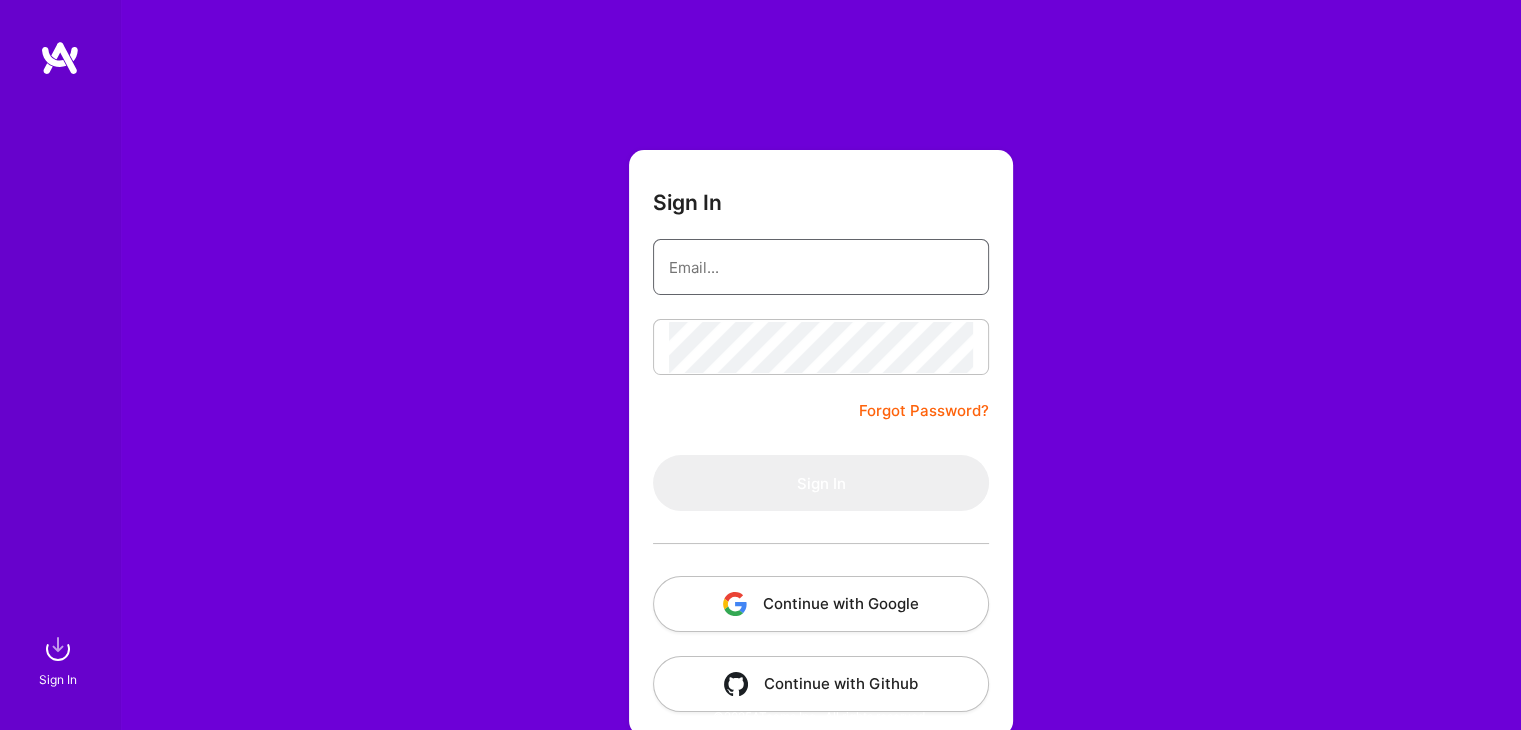 click at bounding box center (821, 267) 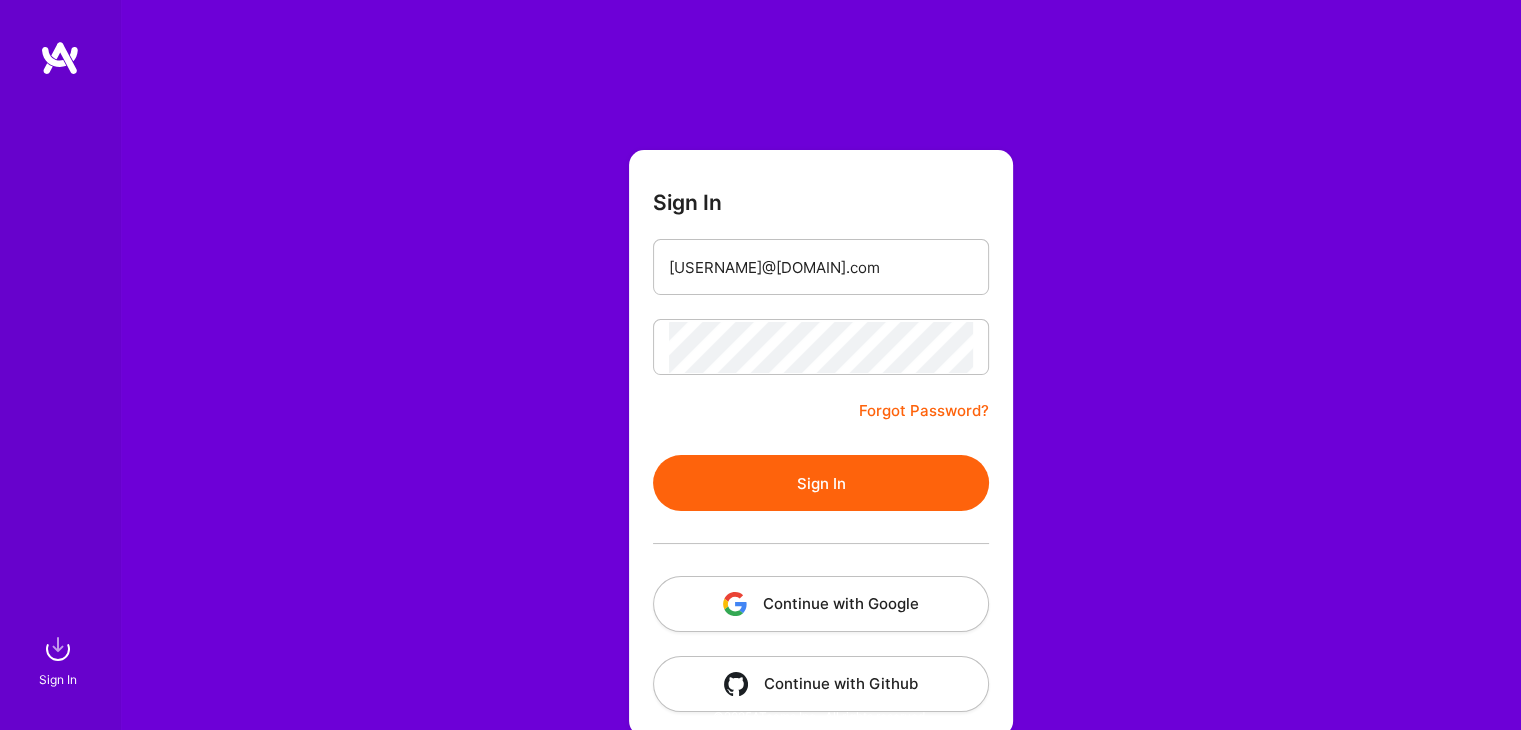click on "Sign In" at bounding box center [821, 483] 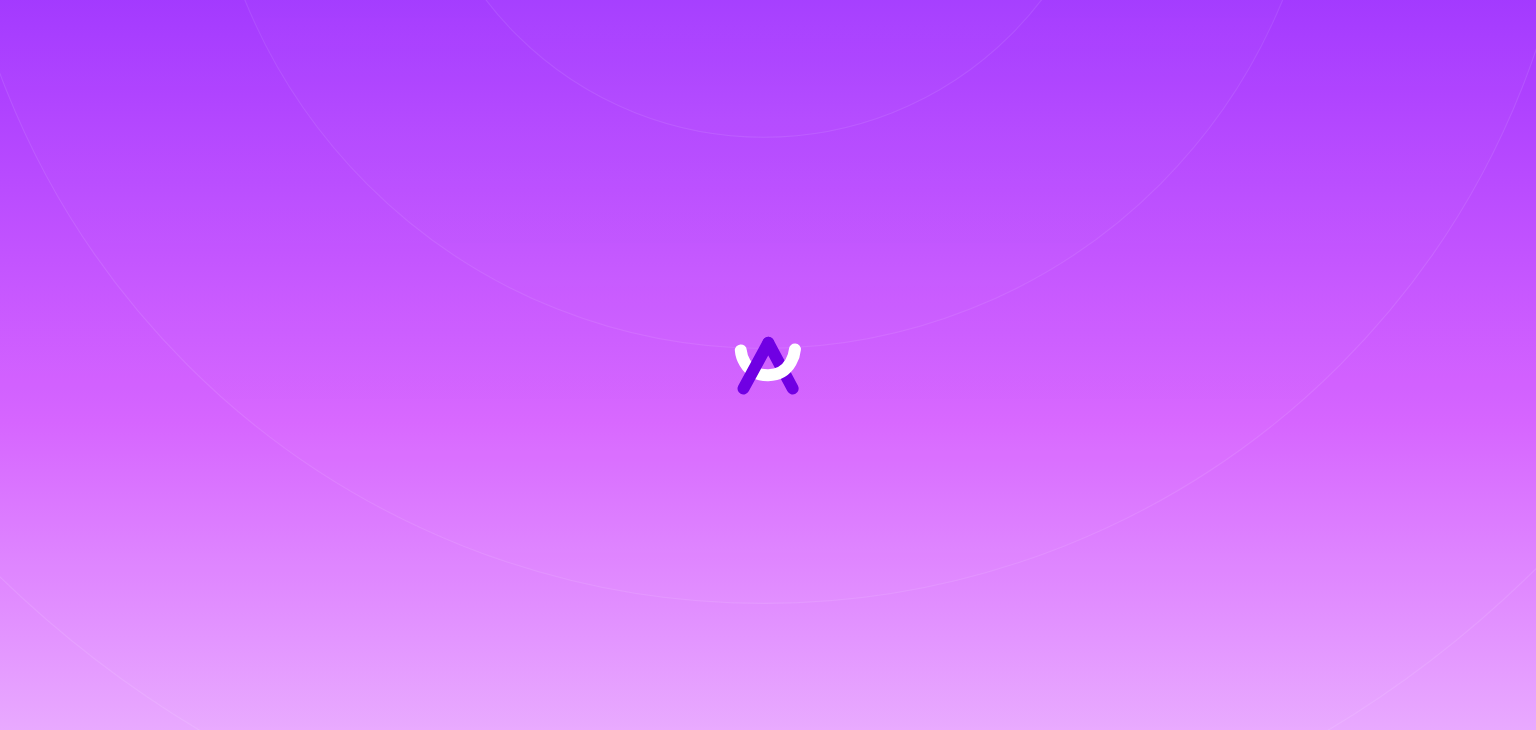 scroll, scrollTop: 0, scrollLeft: 0, axis: both 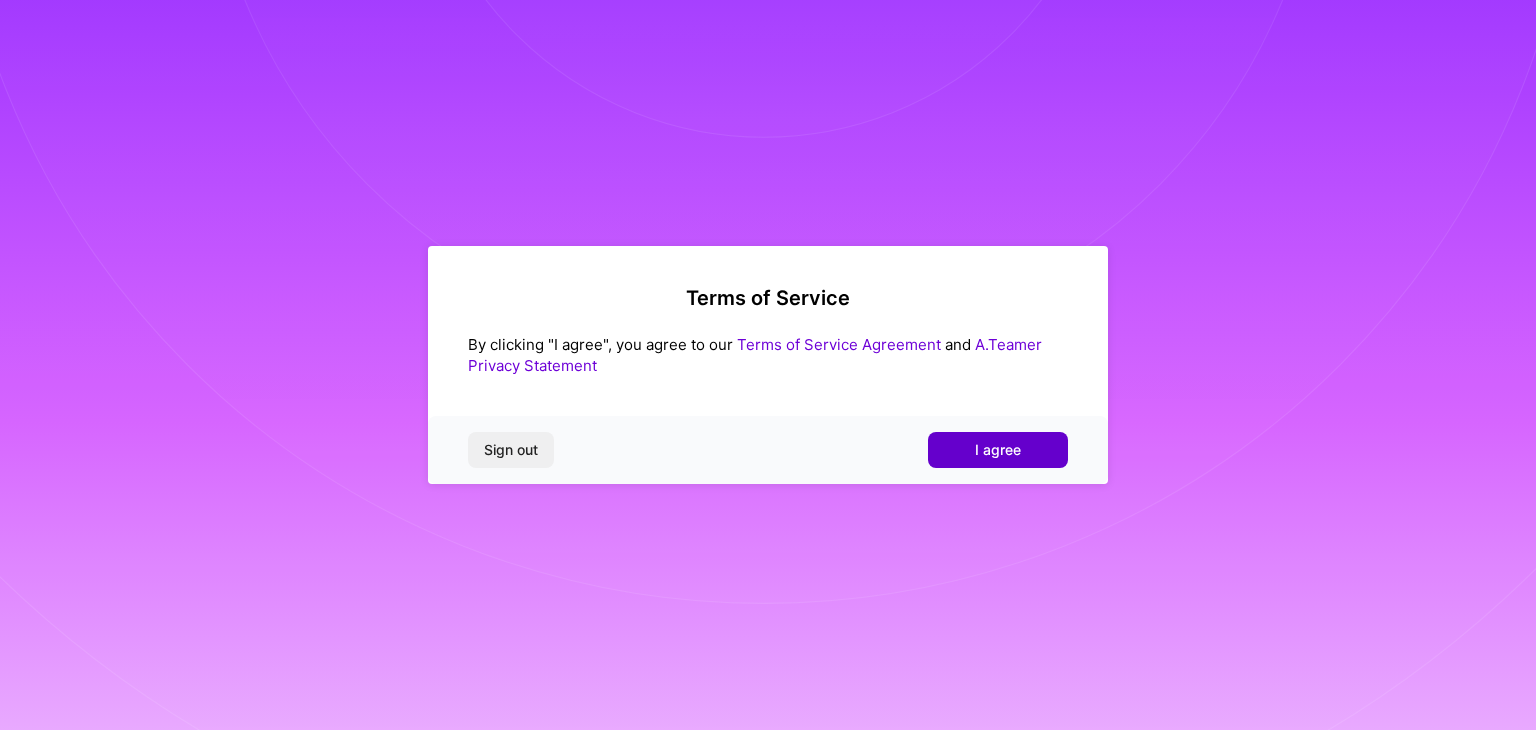 click on "I agree" at bounding box center [998, 450] 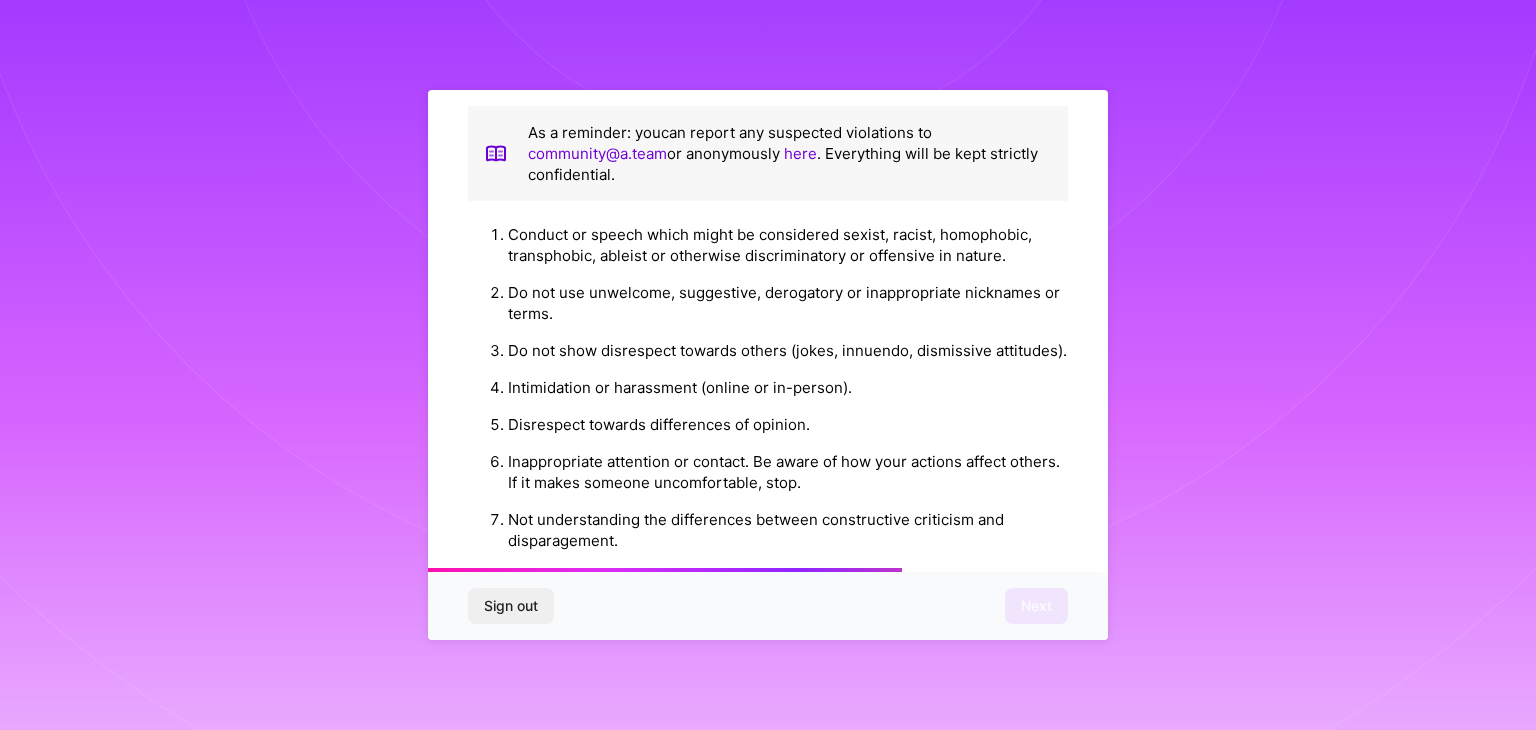 scroll, scrollTop: 2284, scrollLeft: 0, axis: vertical 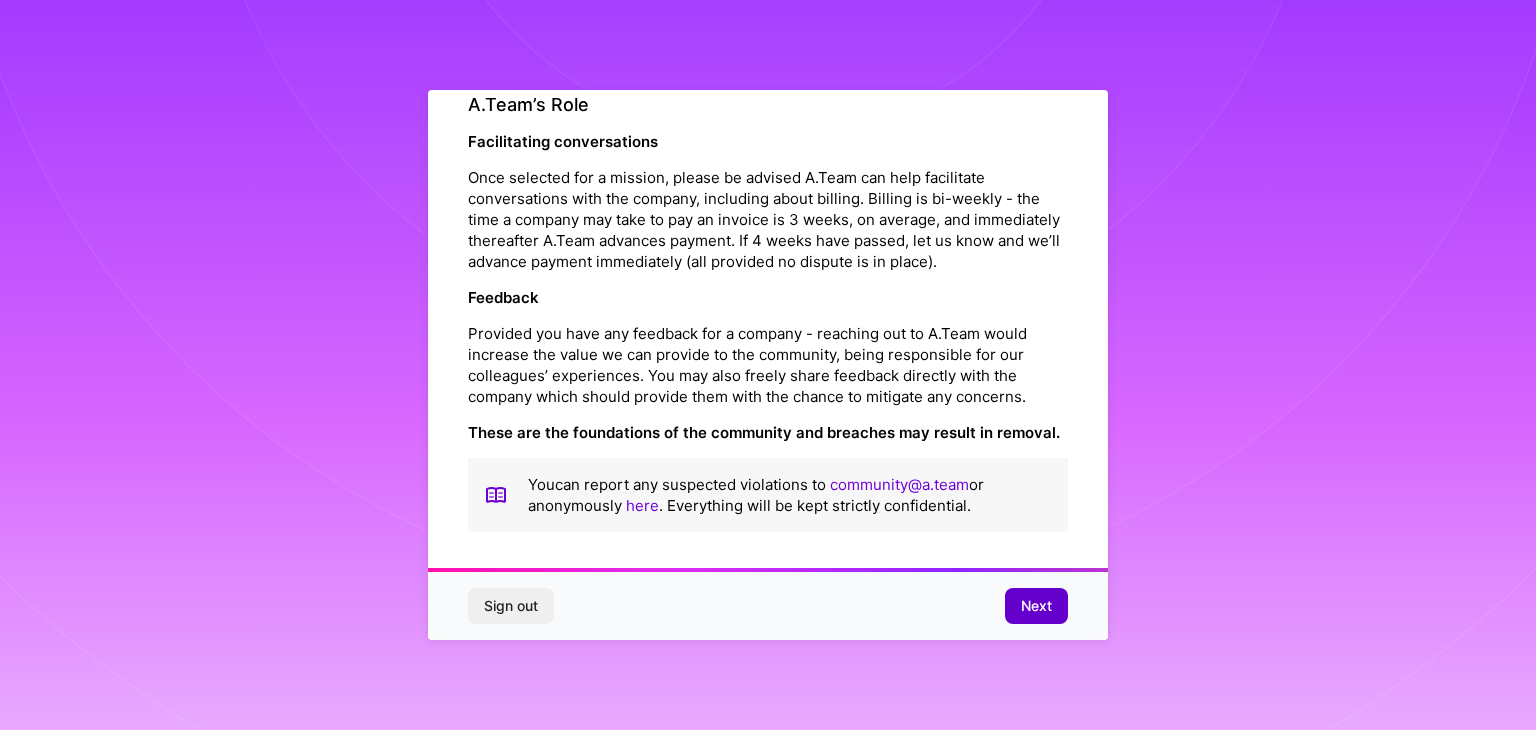 click on "Next" at bounding box center (1036, 606) 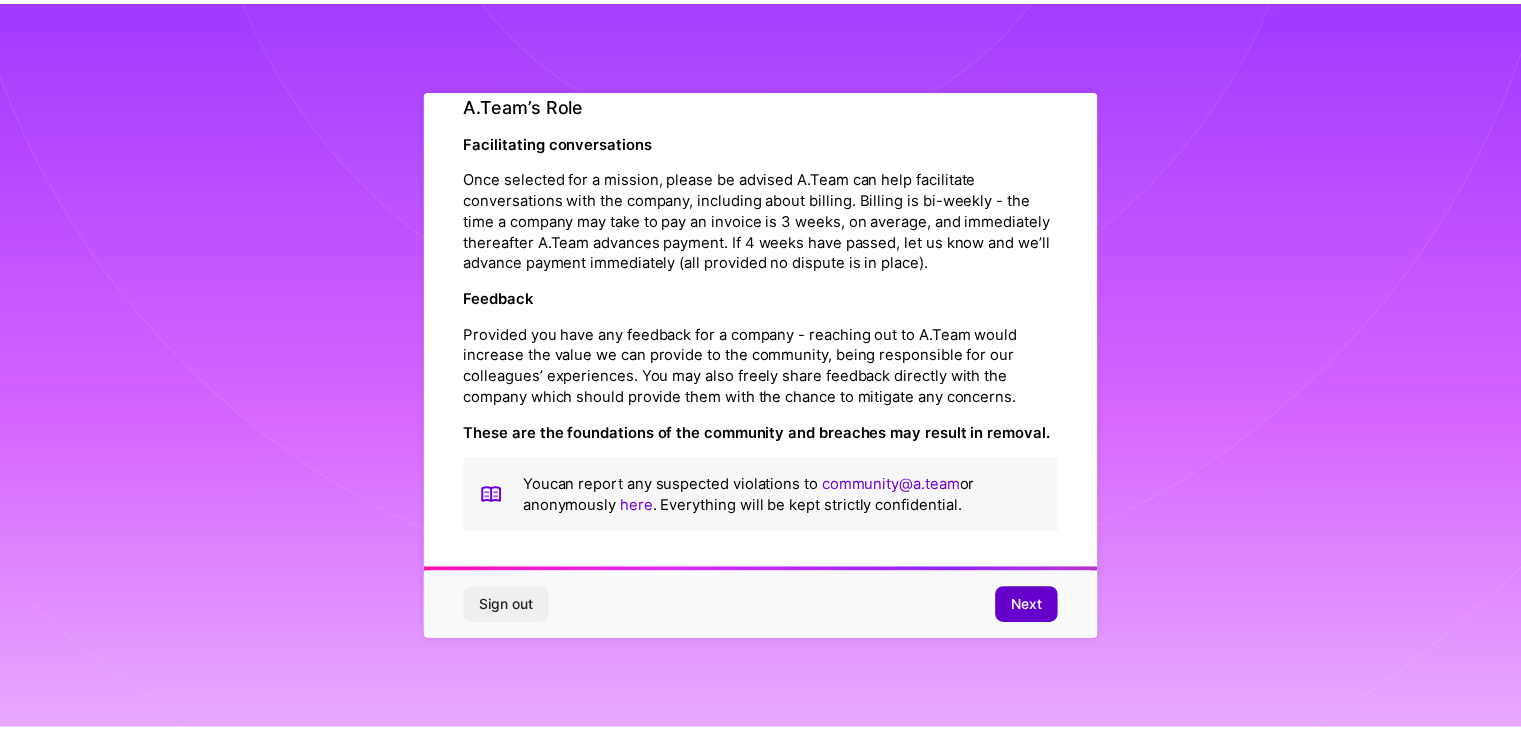 scroll, scrollTop: 0, scrollLeft: 0, axis: both 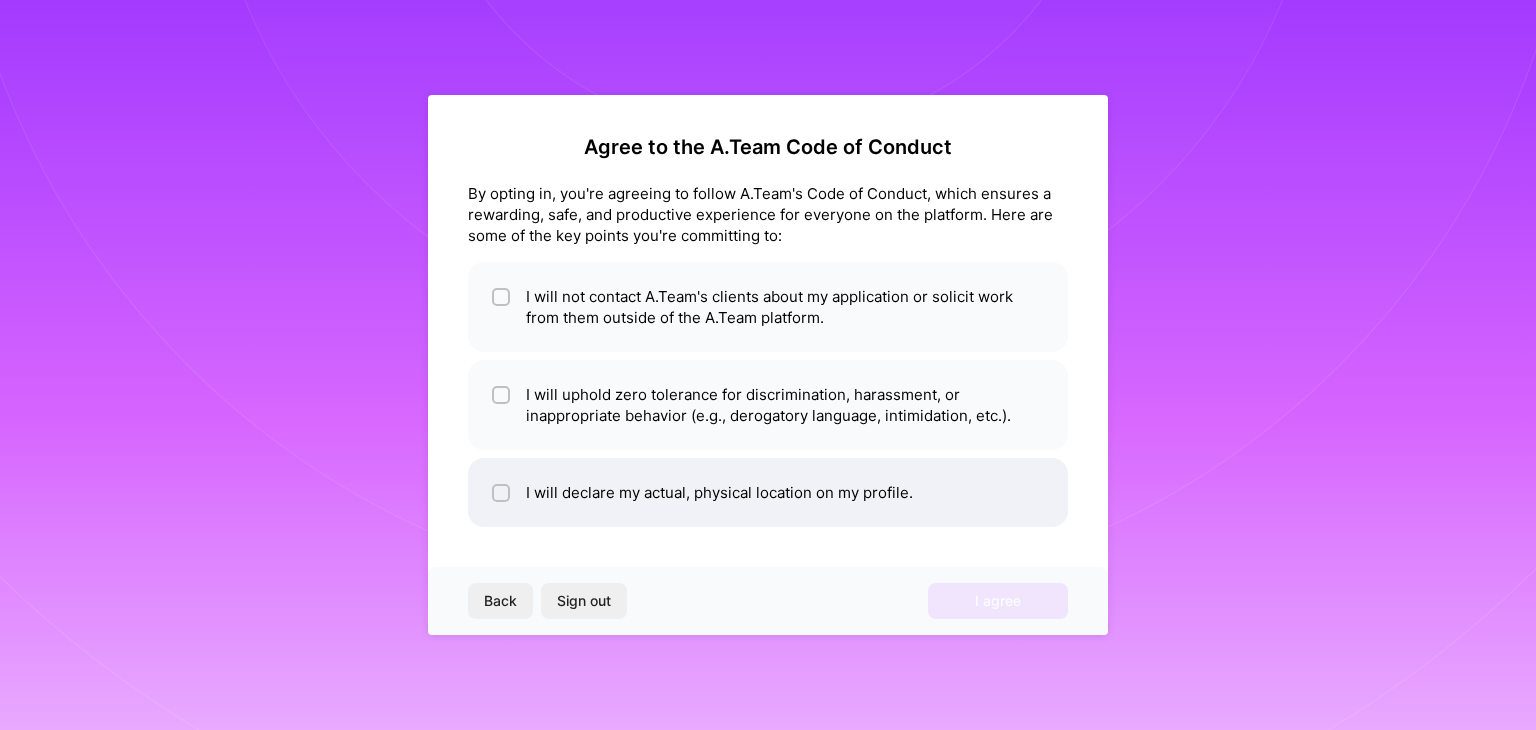 click on "I will declare my actual, physical location on my profile." at bounding box center (768, 492) 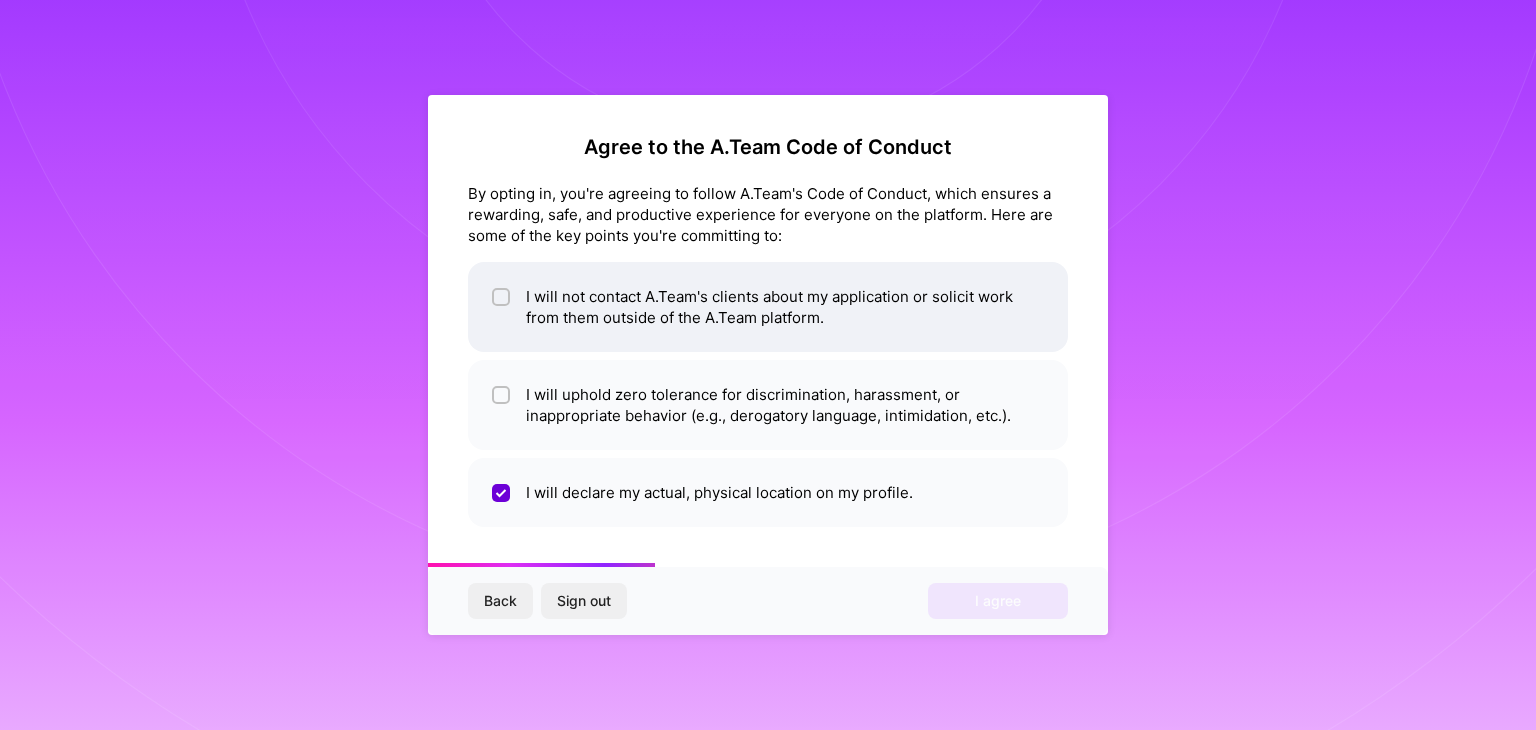 click on "I will not contact A.Team's clients about my application or solicit work from them outside of the A.Team platform." at bounding box center [768, 307] 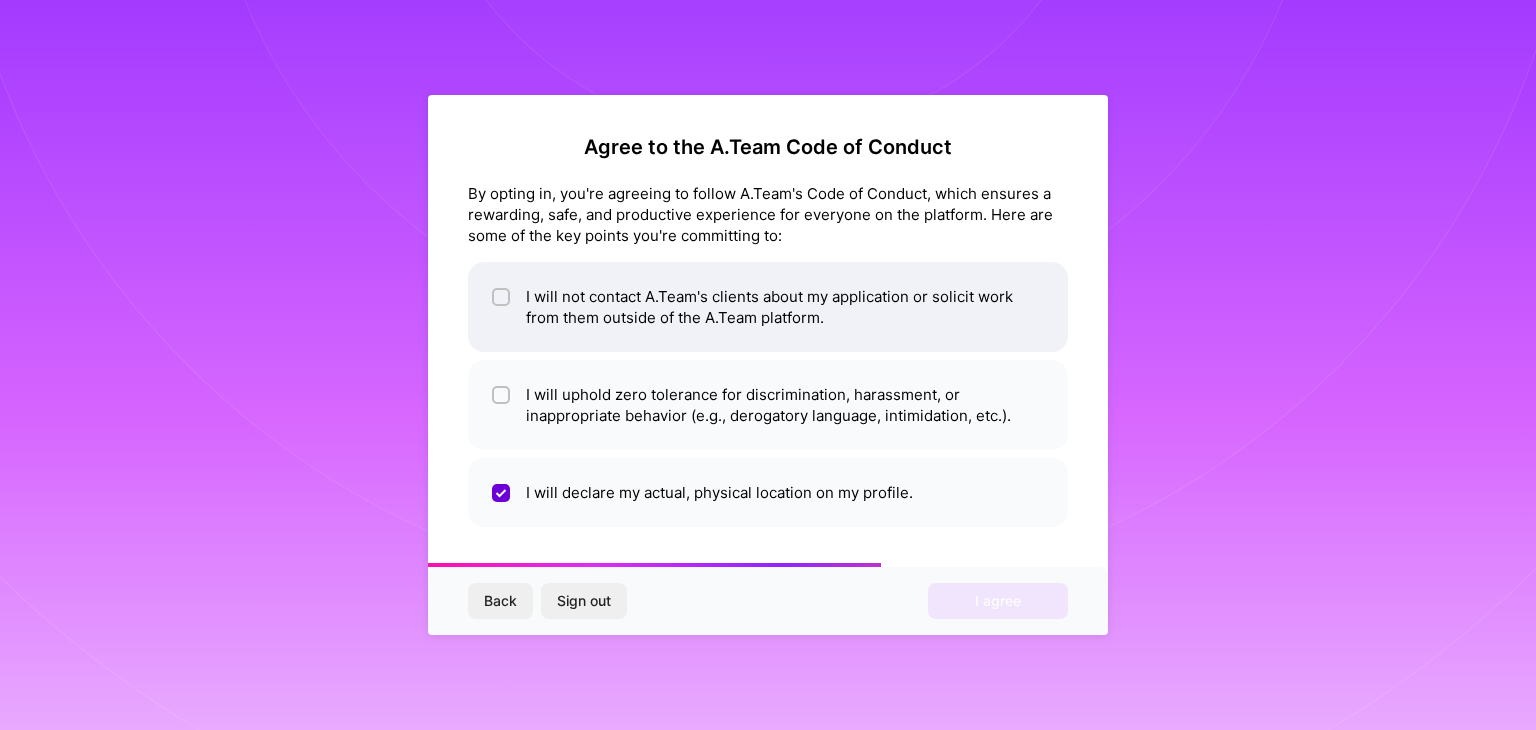 checkbox on "true" 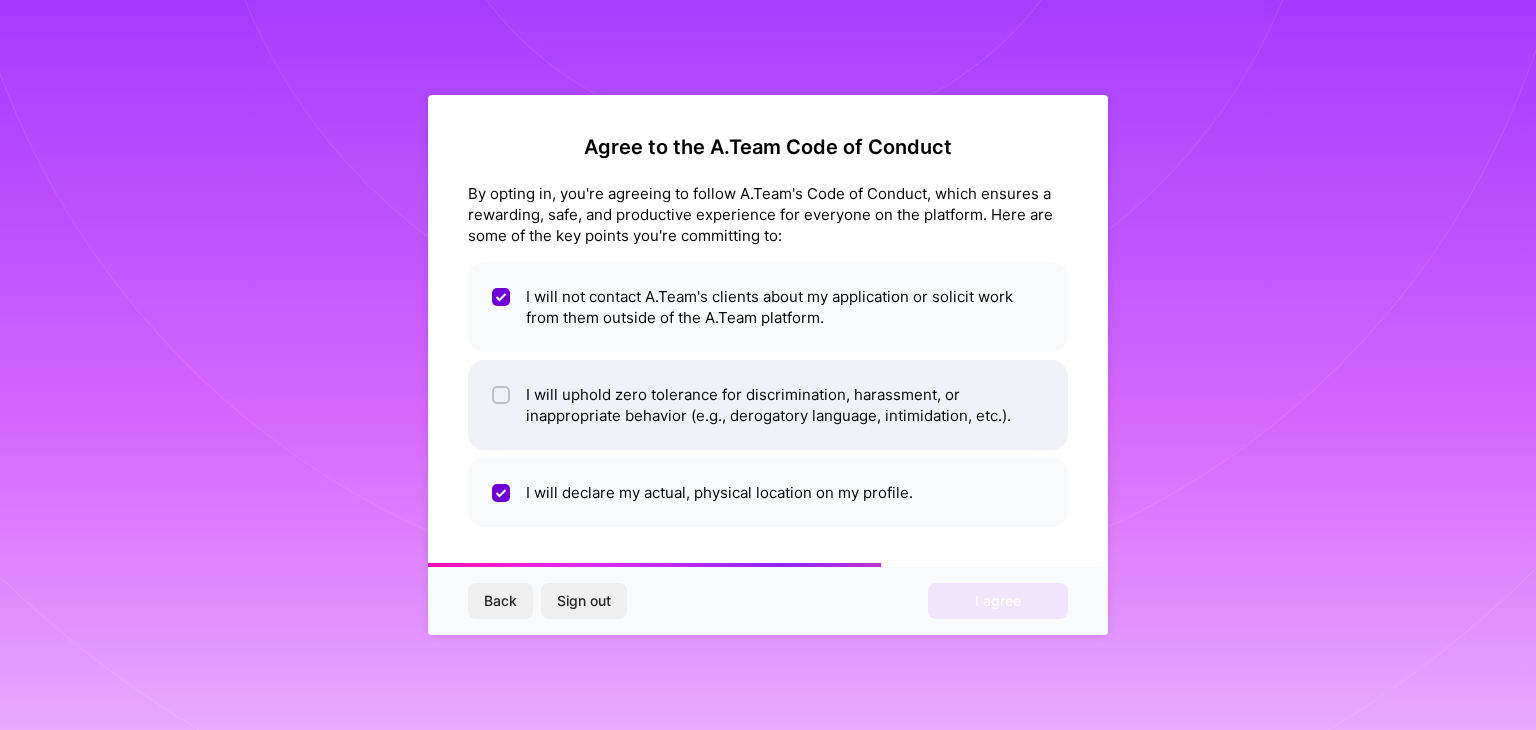 click on "I will uphold zero tolerance for discrimination, harassment, or inappropriate behavior (e.g., derogatory language, intimidation, etc.)." at bounding box center [768, 405] 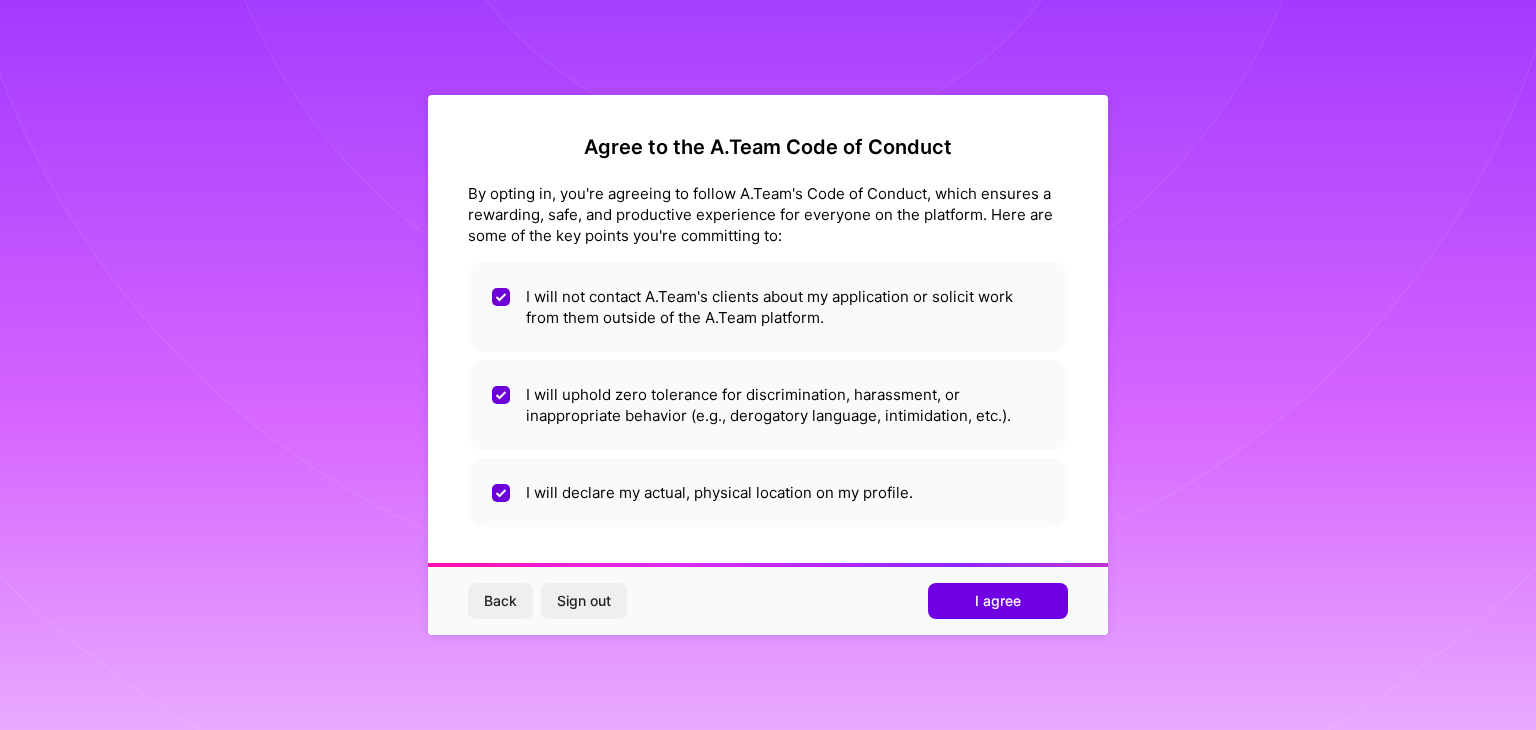 click on "Back Sign out I agree" at bounding box center (768, 601) 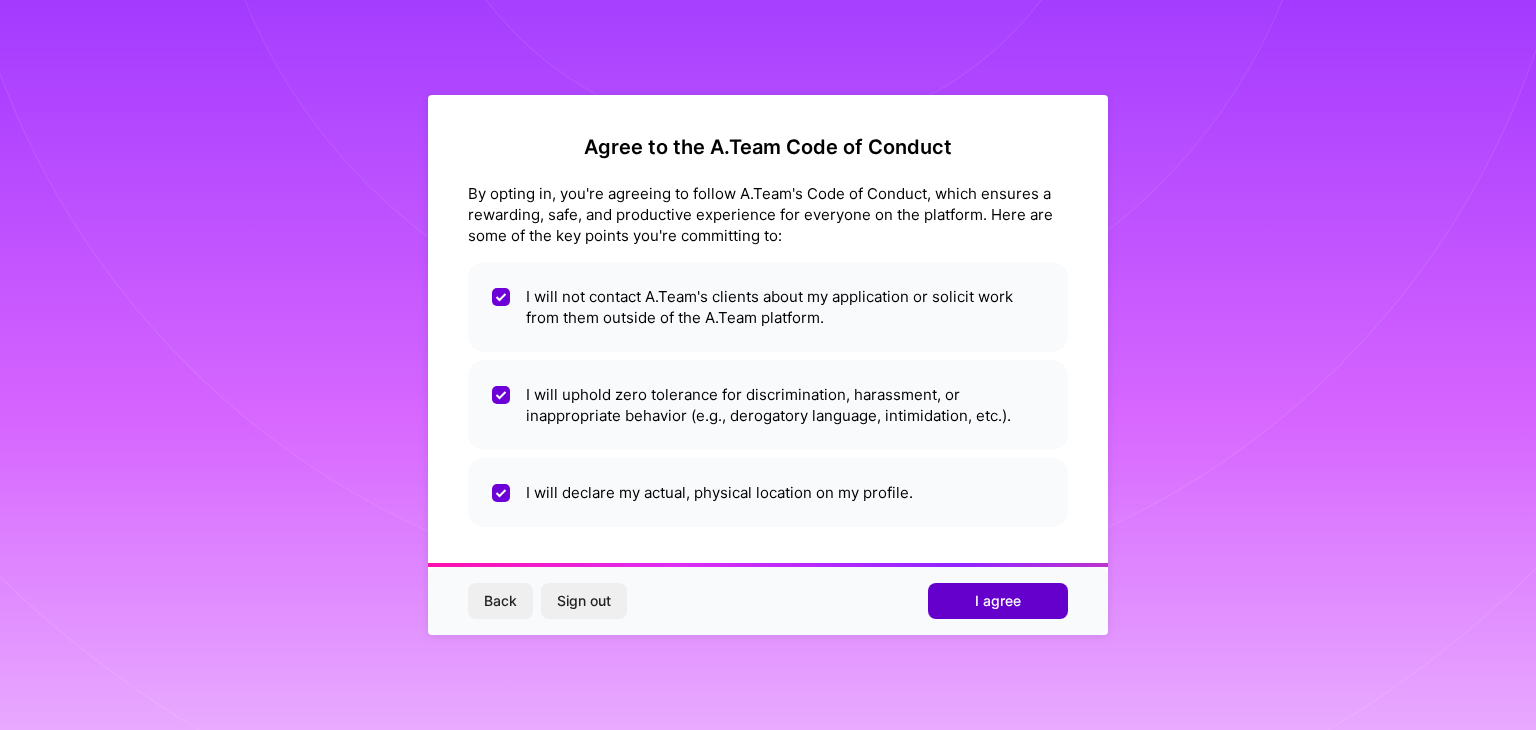 click on "I agree" at bounding box center (998, 601) 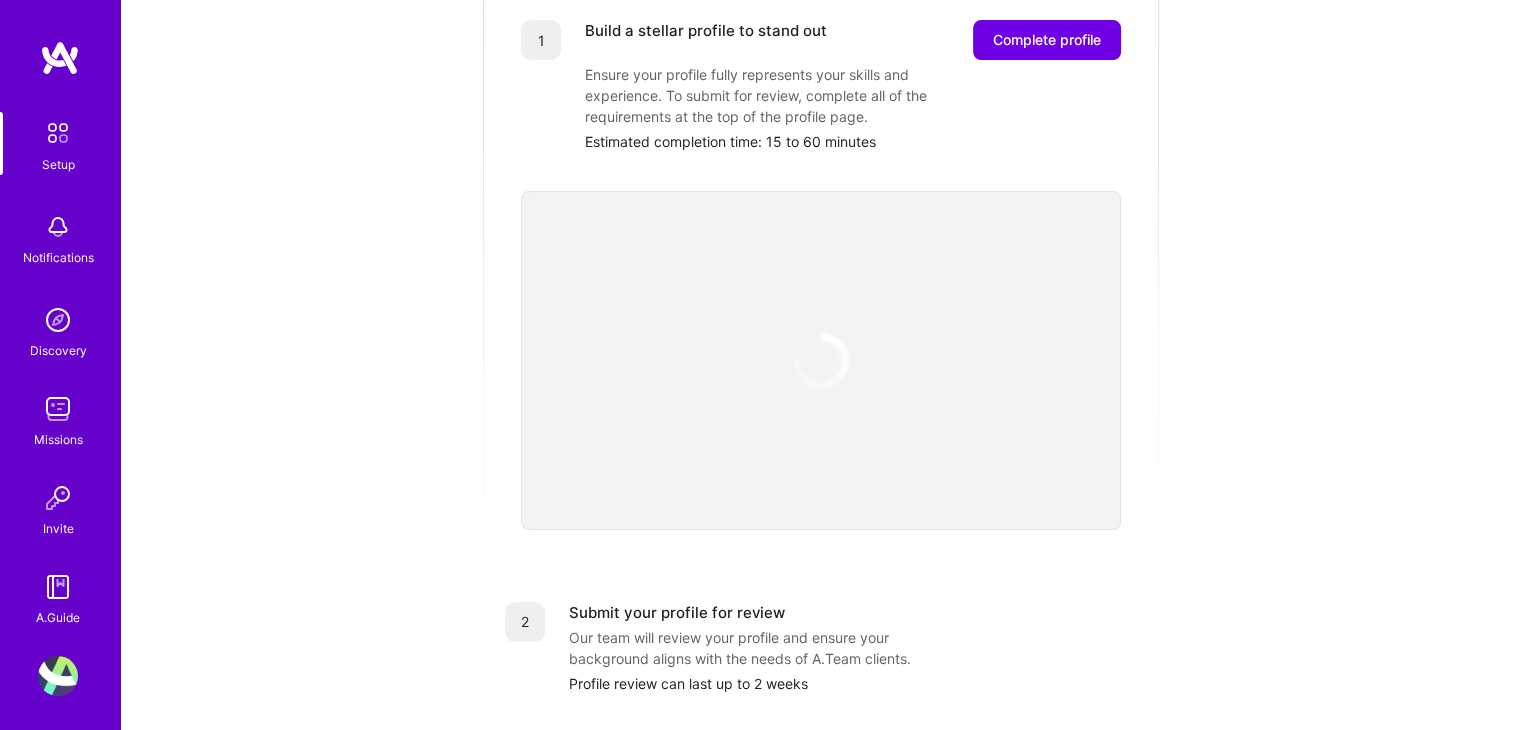 scroll, scrollTop: 0, scrollLeft: 0, axis: both 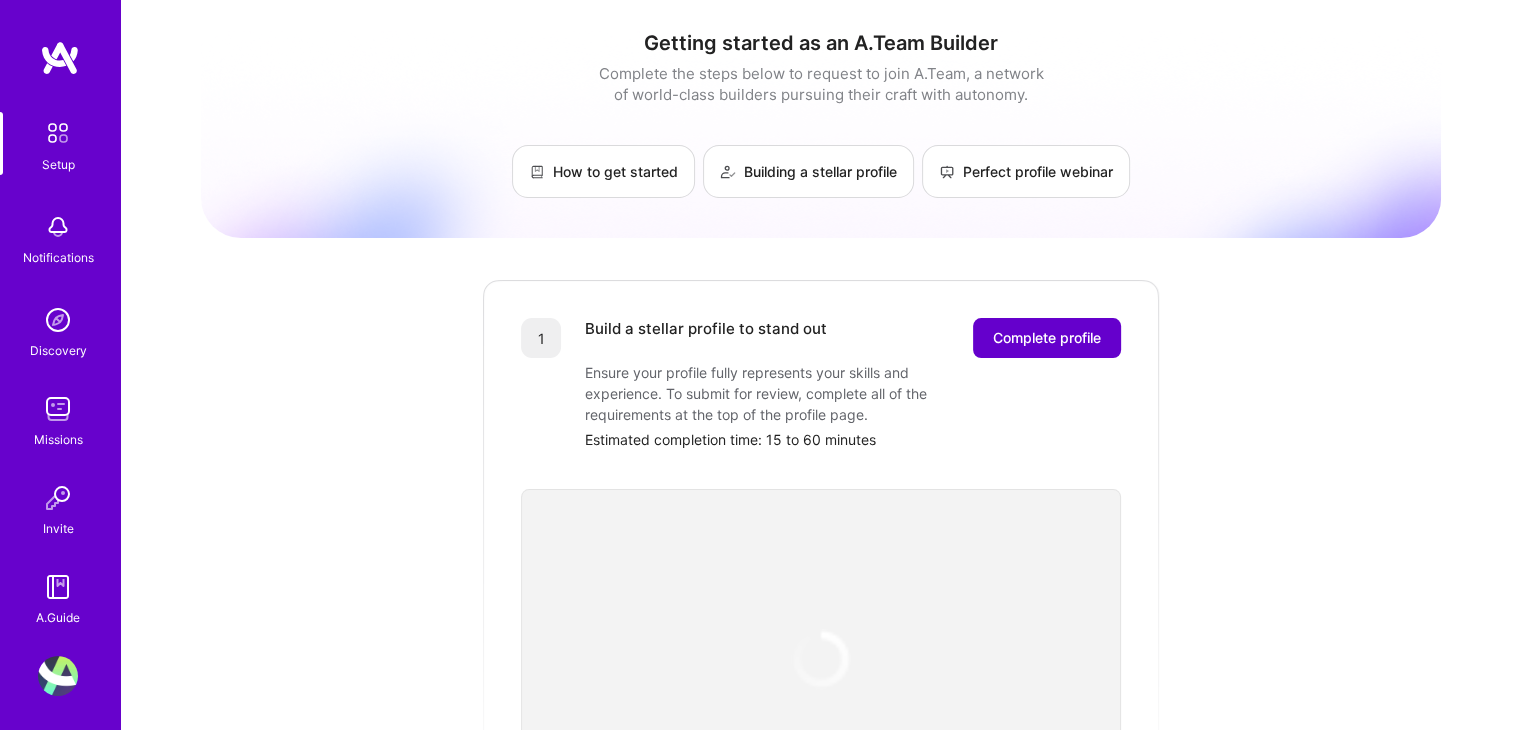 click on "Complete profile" at bounding box center (1047, 338) 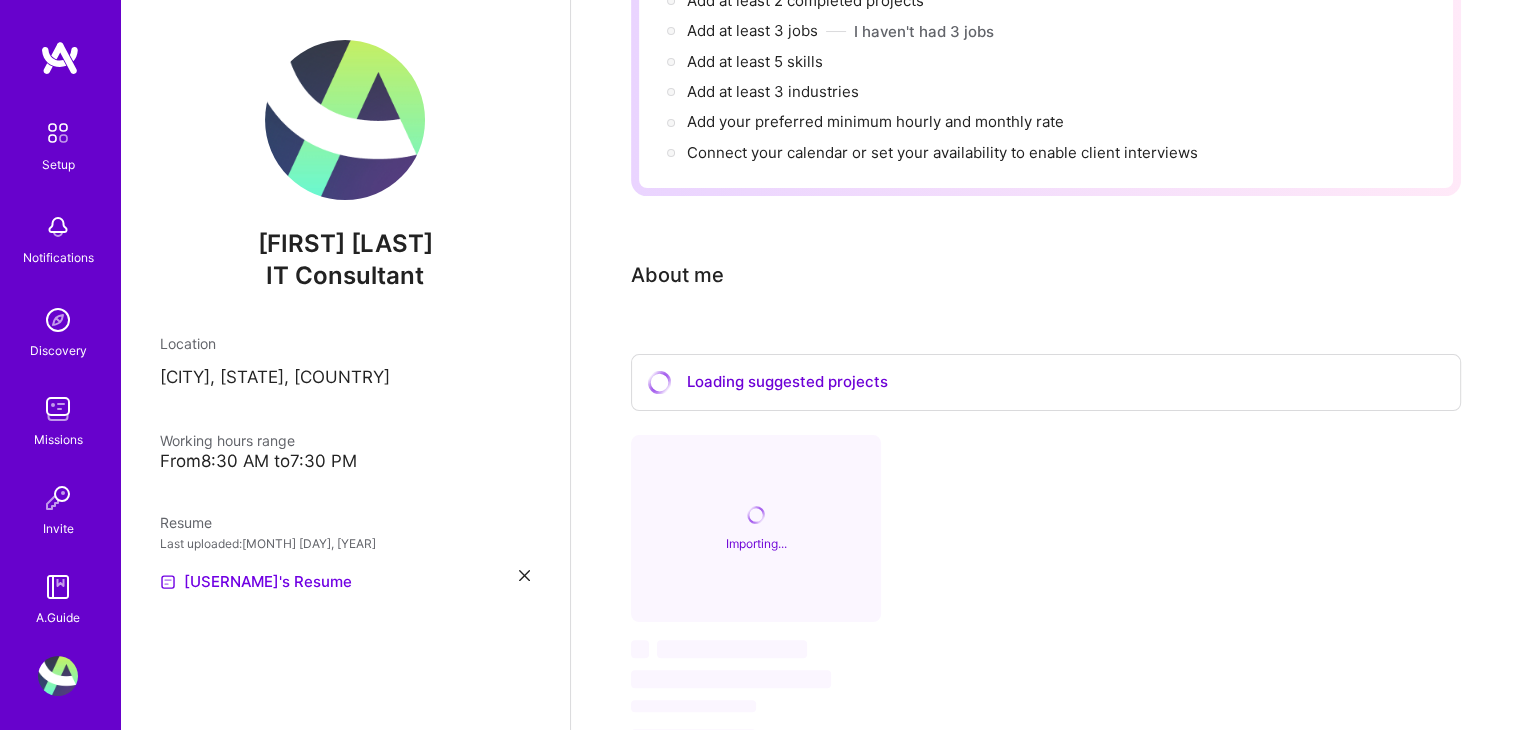 scroll, scrollTop: 317, scrollLeft: 0, axis: vertical 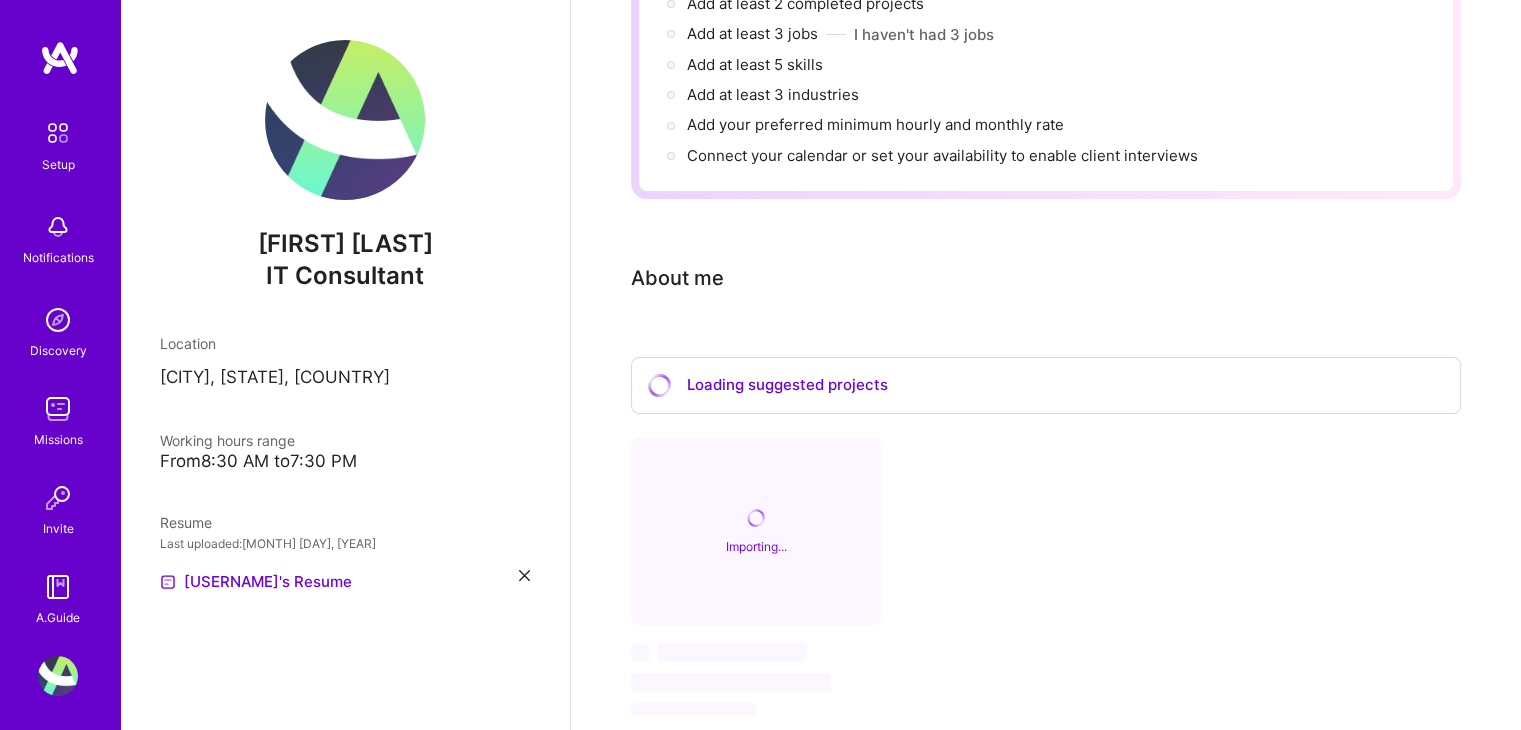 click on "IT Consultant" at bounding box center [345, 275] 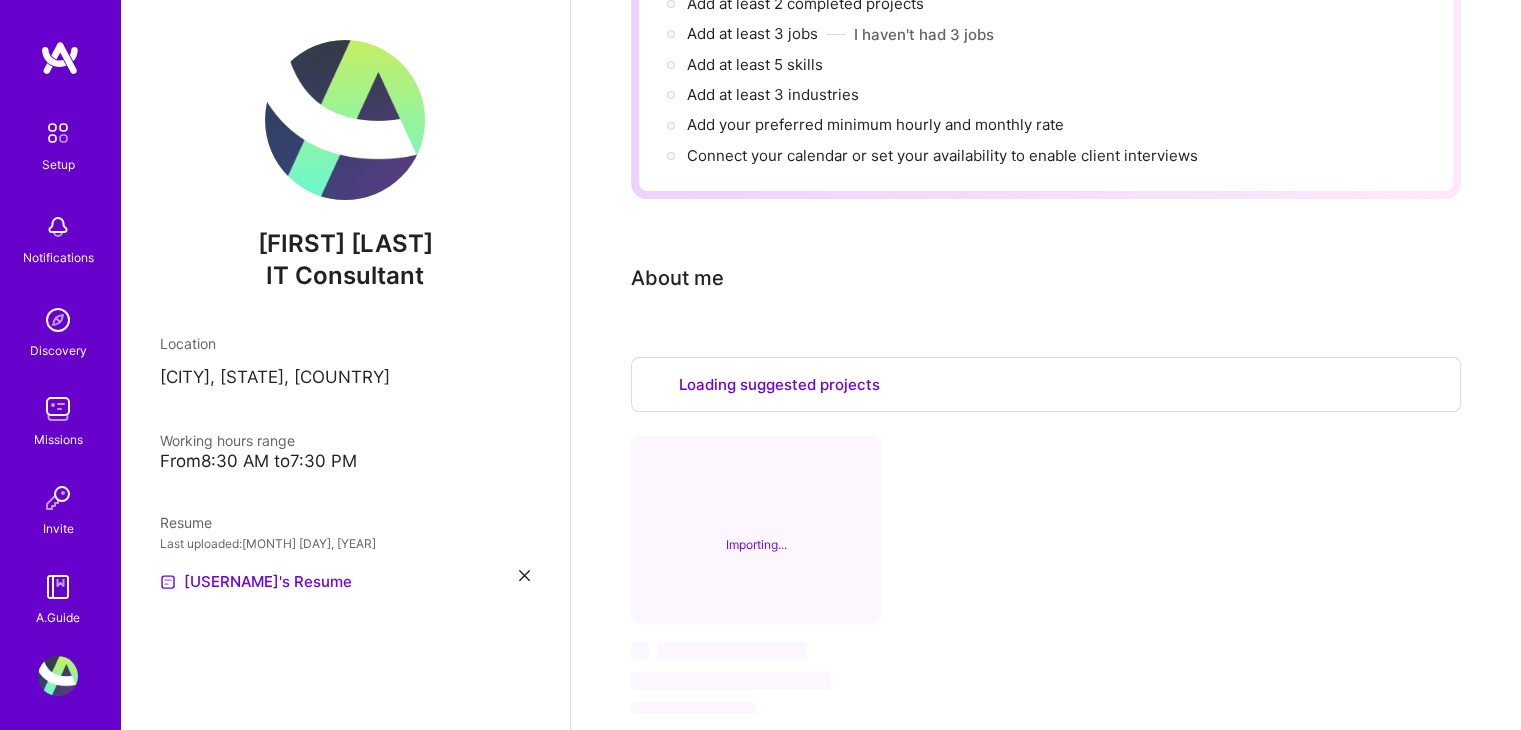 select on "US" 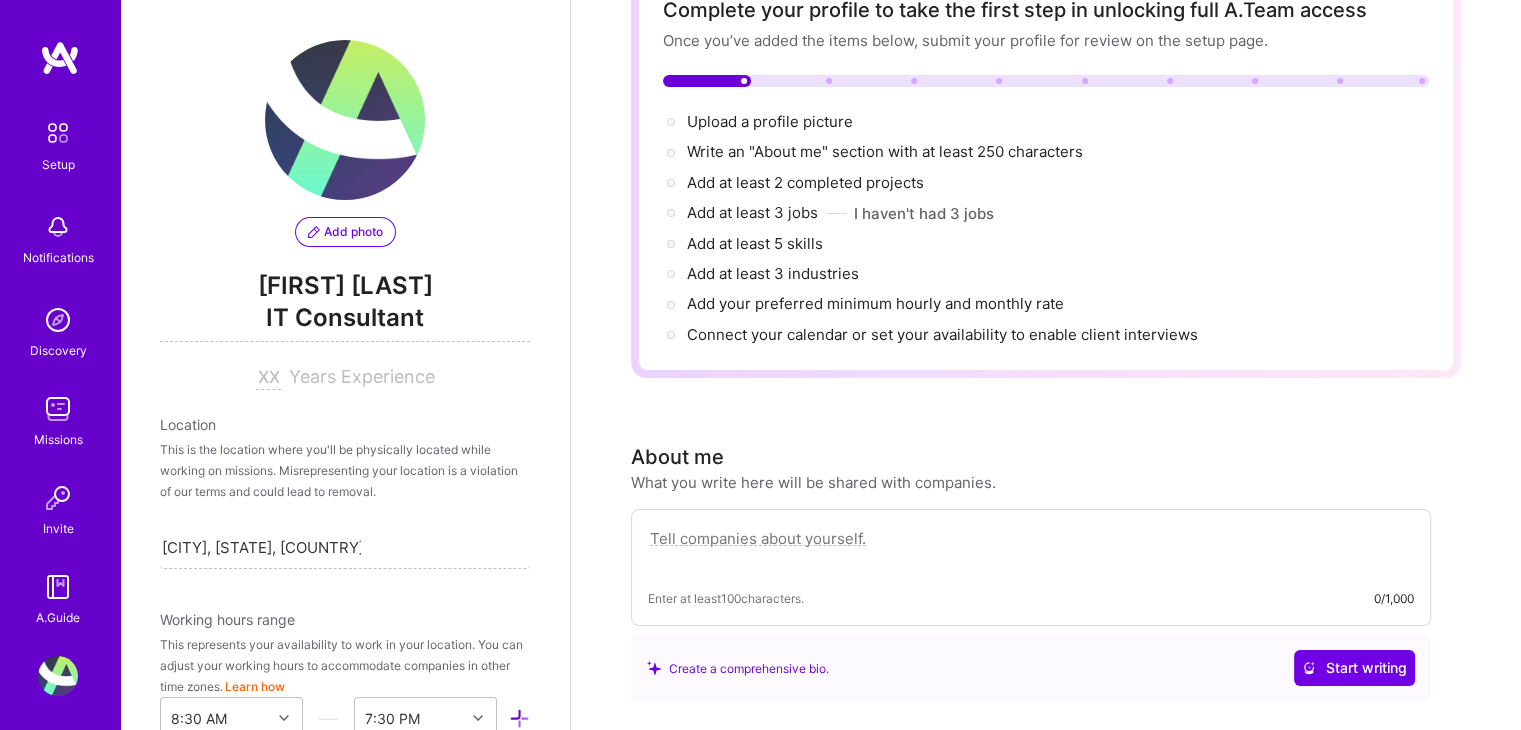 scroll, scrollTop: 137, scrollLeft: 0, axis: vertical 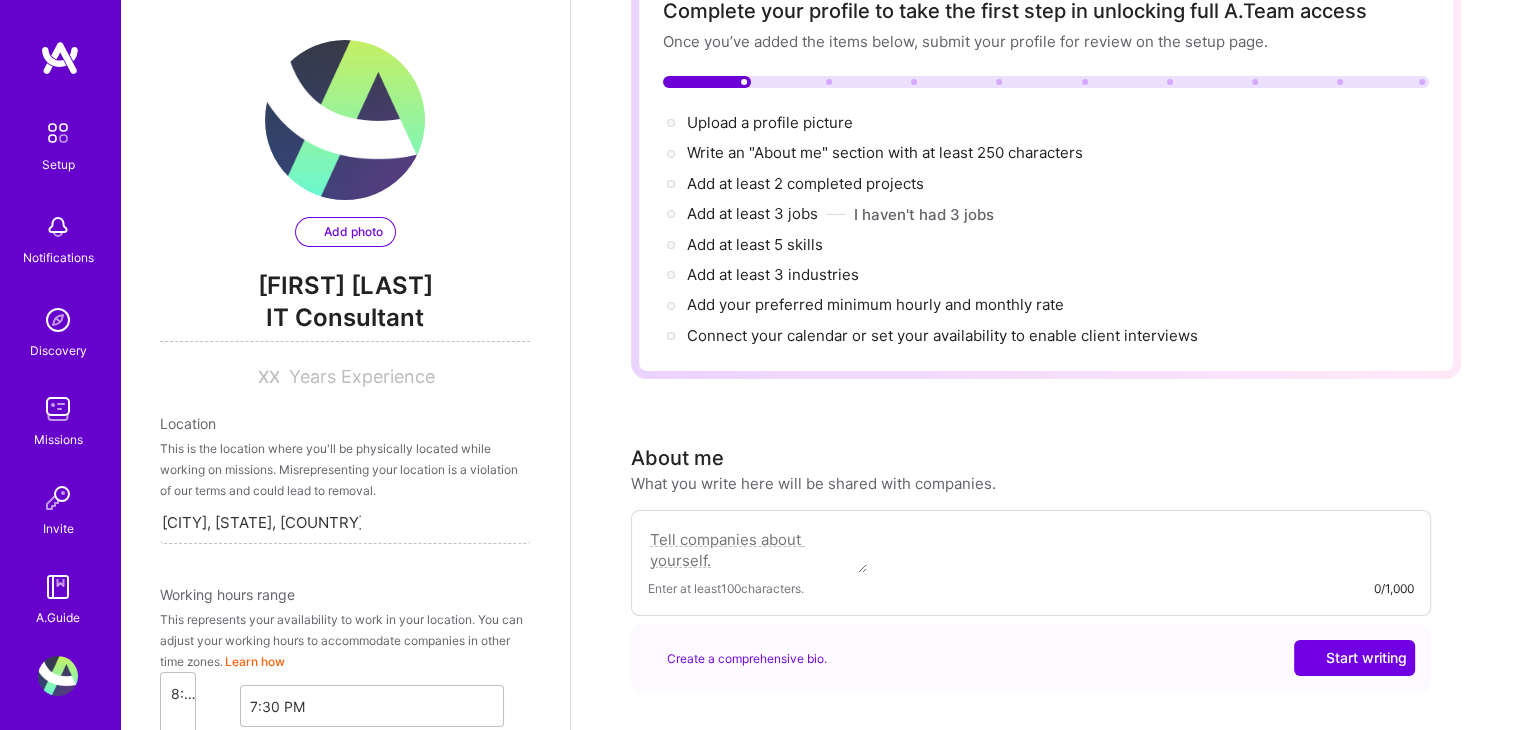 select on "US" 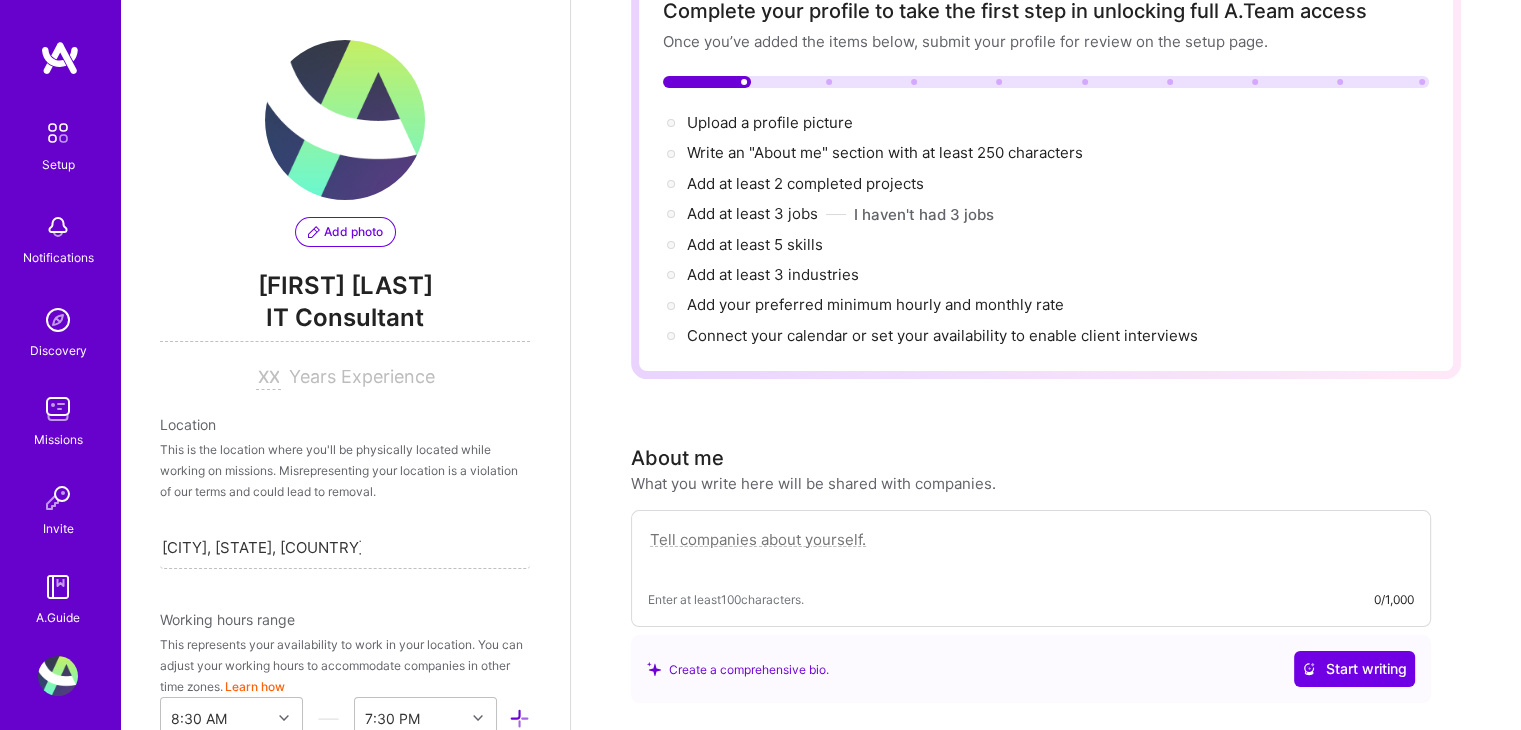 click on "Create a comprehensive bio." at bounding box center (738, 669) 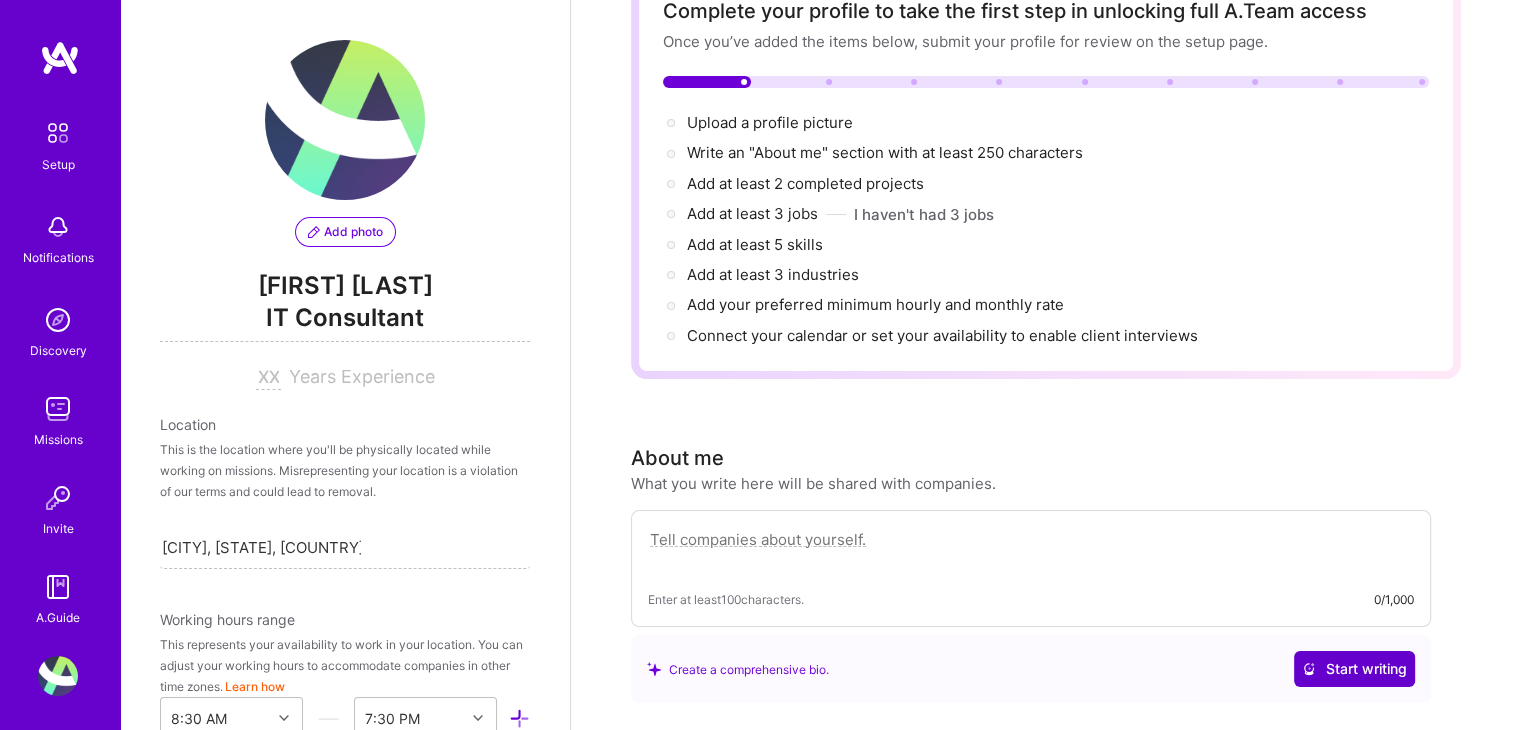click at bounding box center [1309, 669] 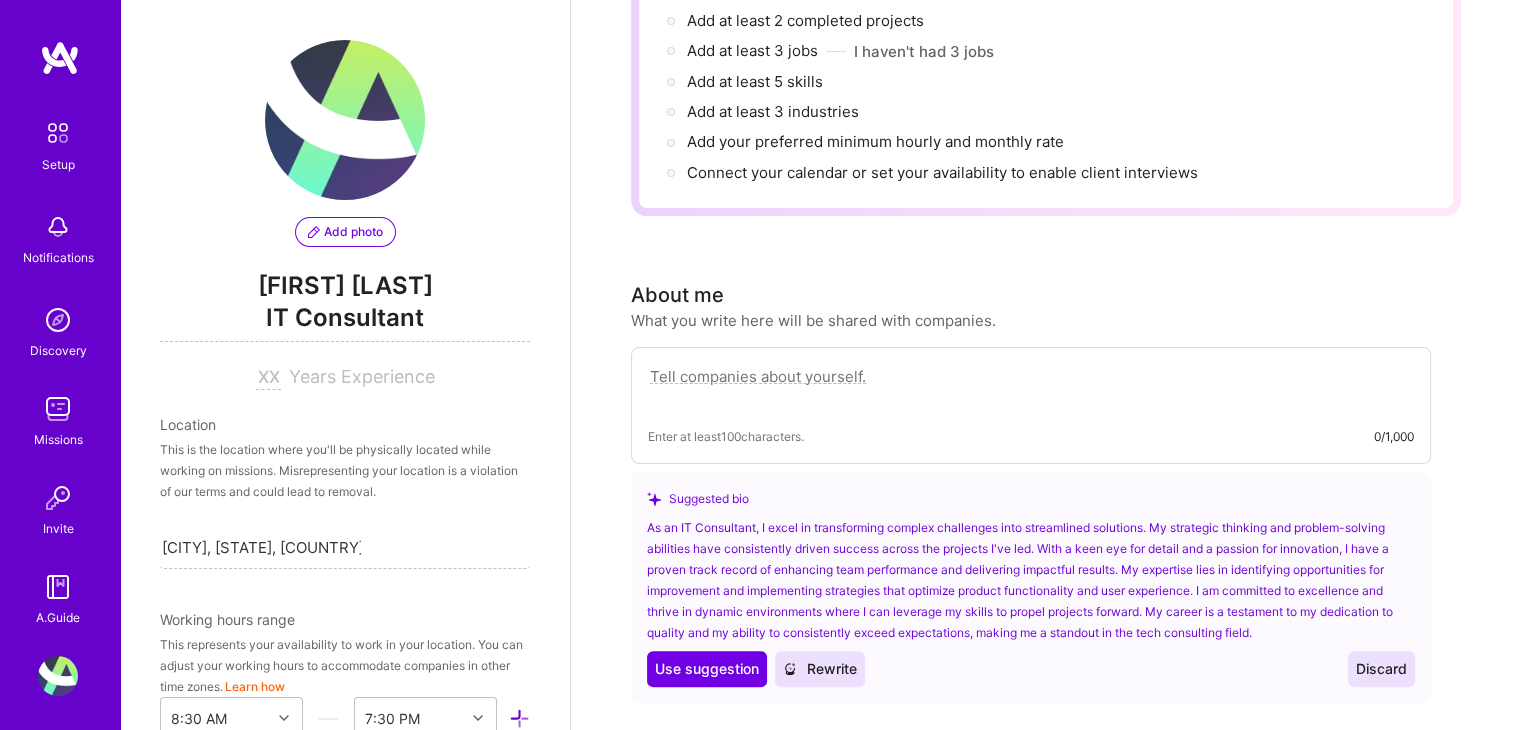 scroll, scrollTop: 301, scrollLeft: 0, axis: vertical 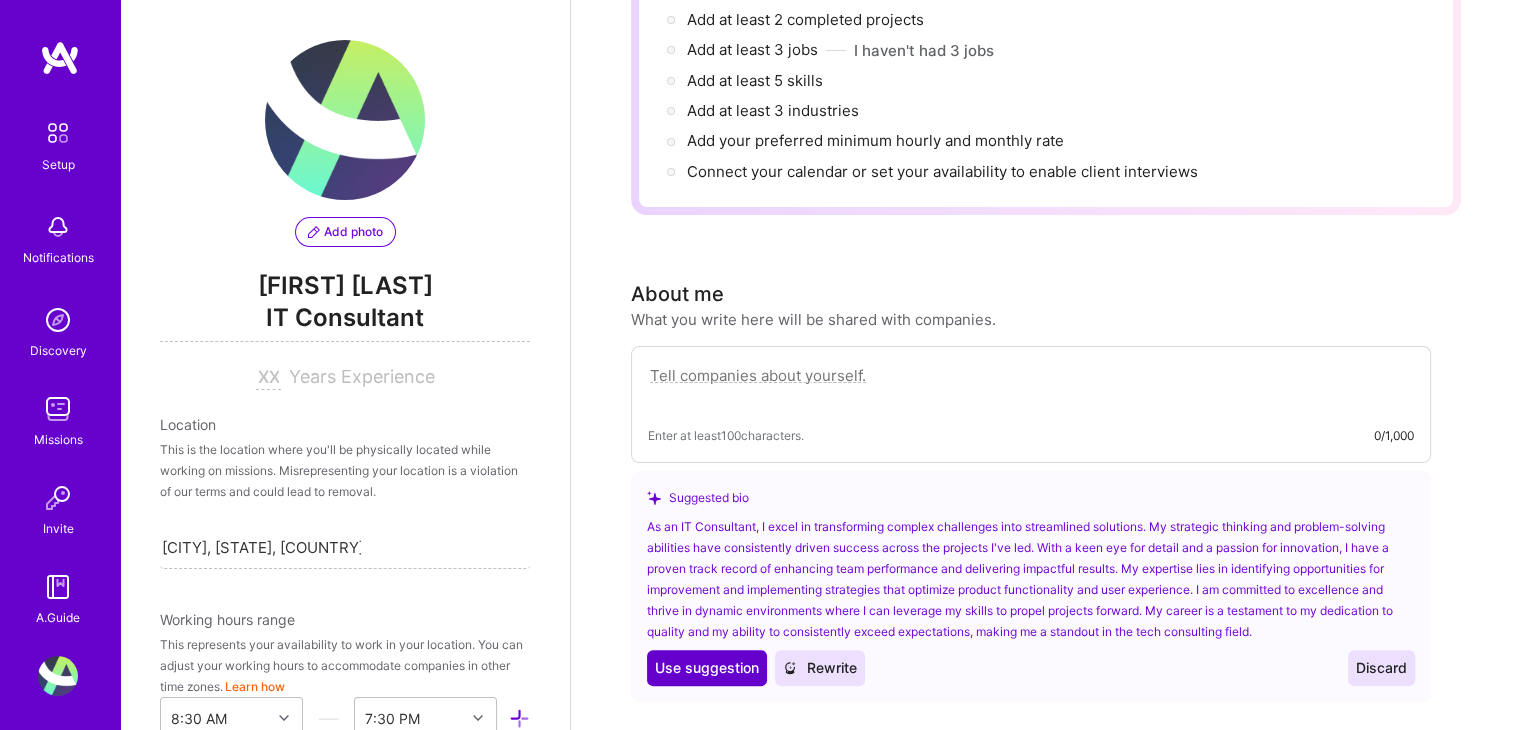 click on "Use suggestion" at bounding box center (707, 668) 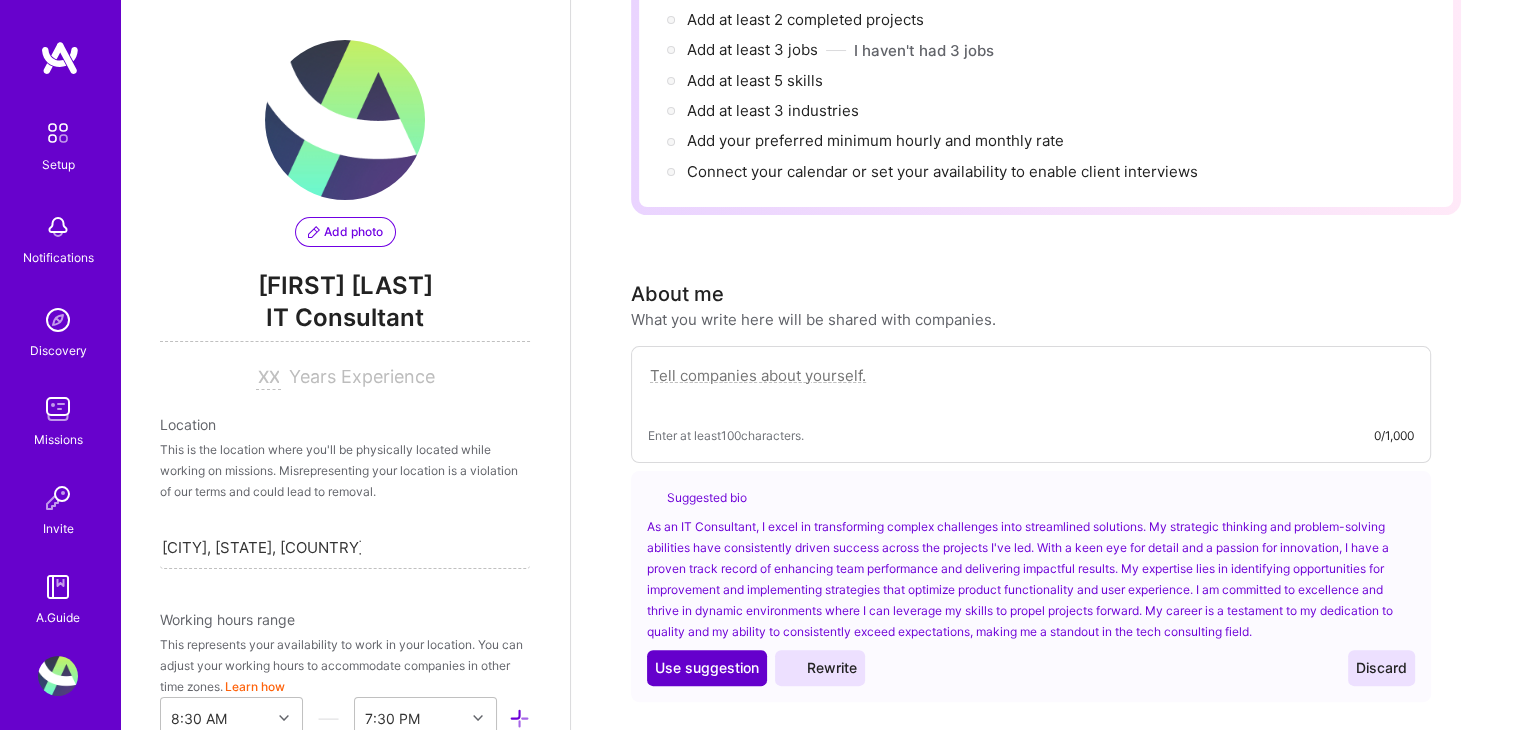 type on "As an IT Consultant, I excel in transforming complex challenges into streamlined solutions. My strategic thinking and problem-solving abilities have consistently driven success across the projects I've led. With a keen eye for detail and a passion for innovation, I have a proven track record of enhancing team performance and delivering impactful results. My expertise lies in identifying opportunities for improvement and implementing strategies that optimize product functionality and user experience. I am committed to excellence and thrive in dynamic environments where I can leverage my skills to propel projects forward. My career is a testament to my dedication to quality and my ability to consistently exceed expectations, making me a standout in the tech consulting field." 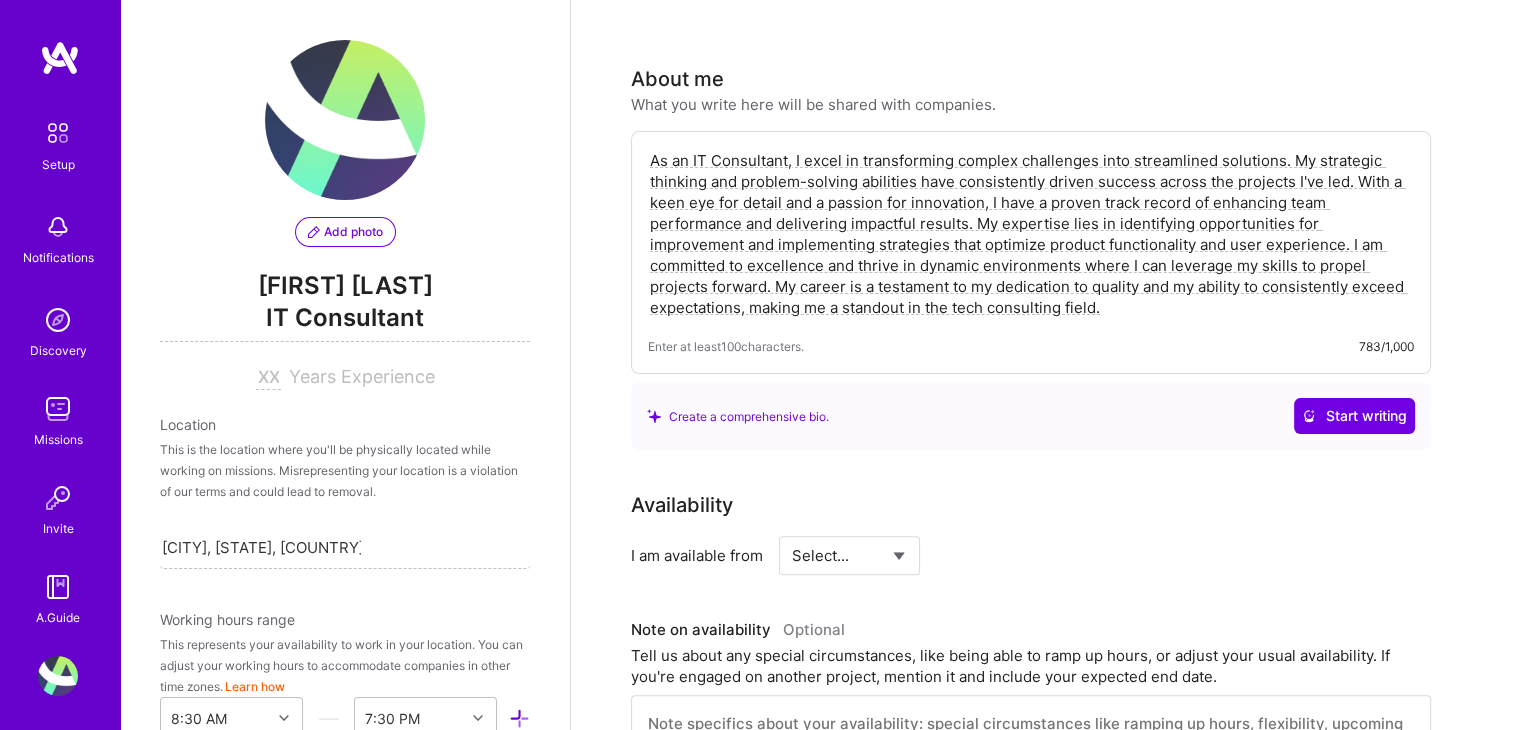 scroll, scrollTop: 722, scrollLeft: 0, axis: vertical 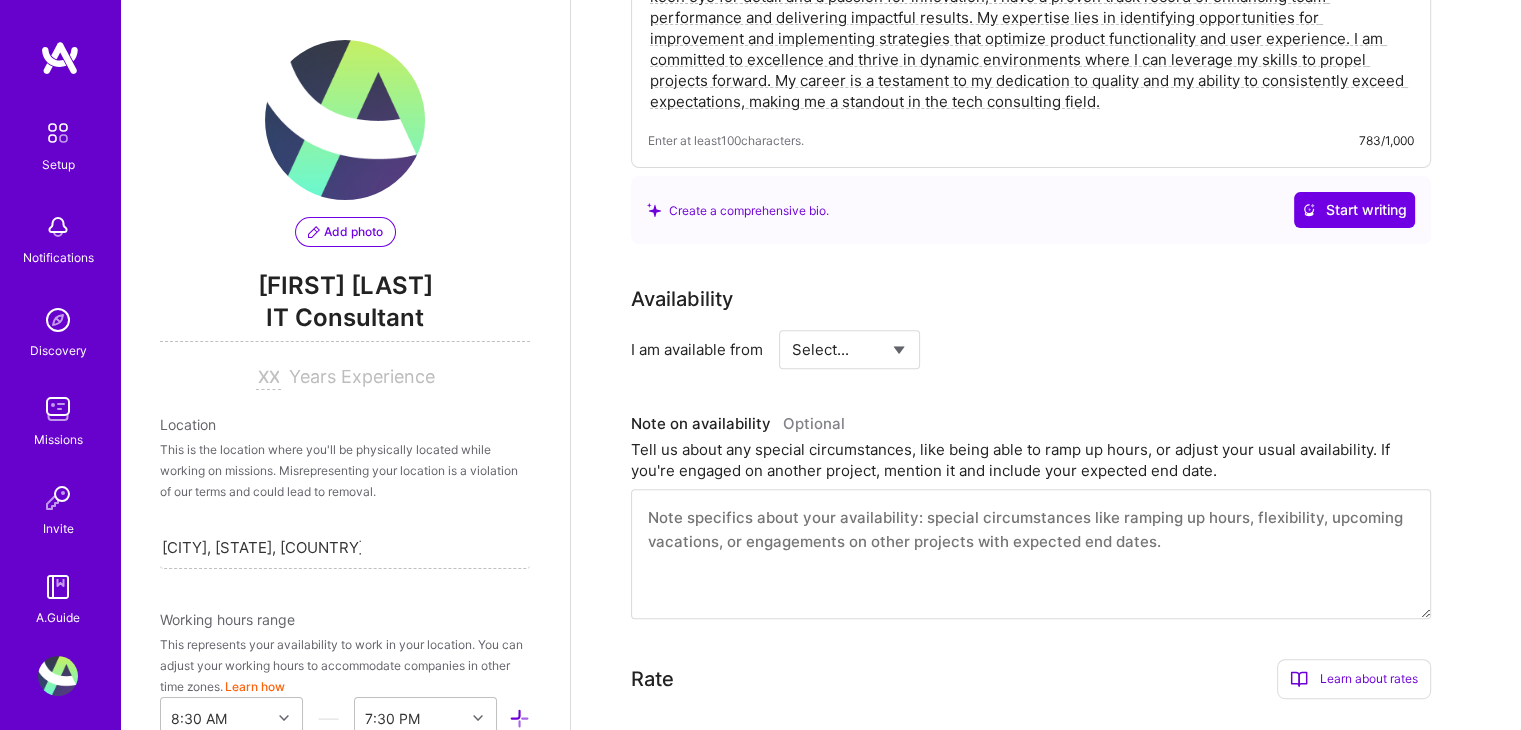 click on "Select... Right Now Future Date Not Available" at bounding box center (849, 349) 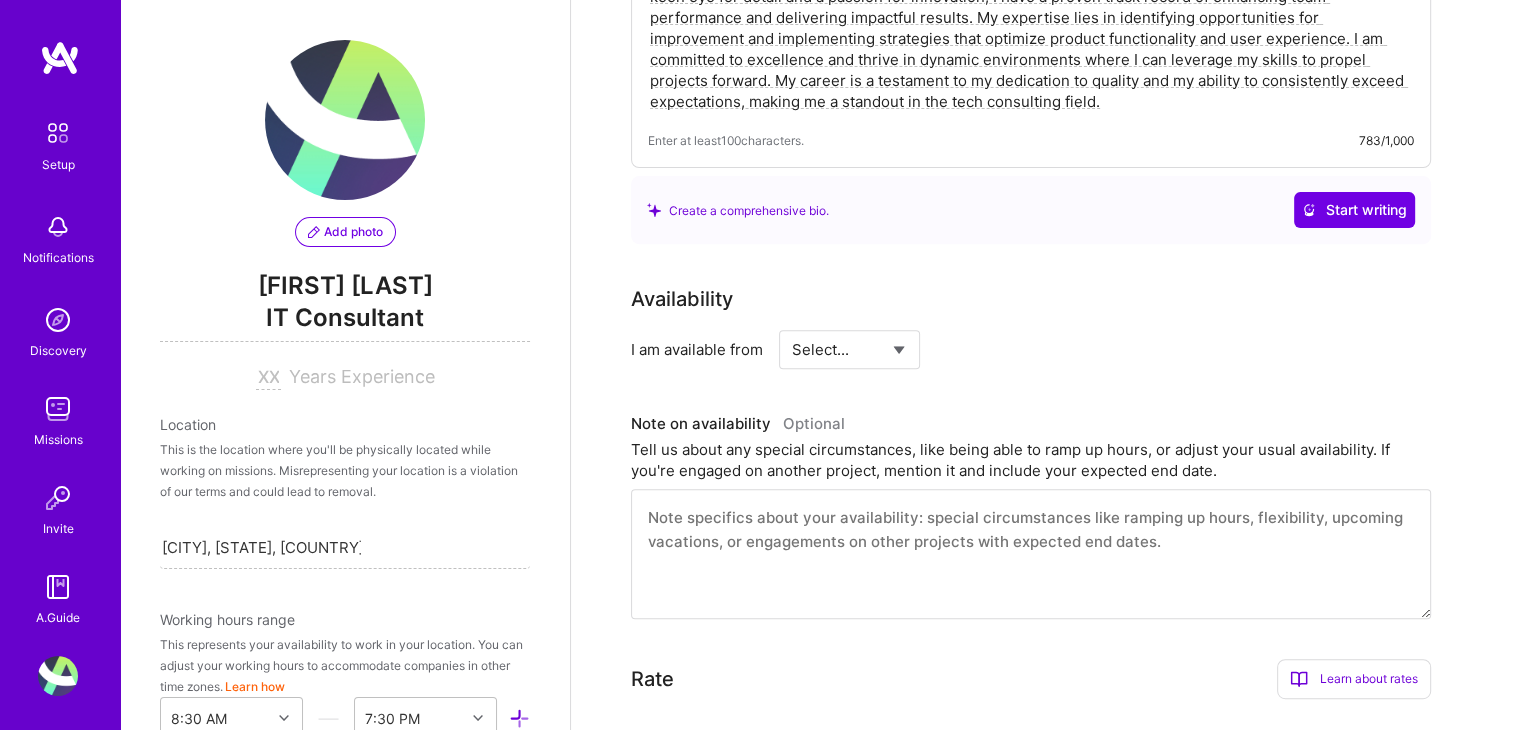 select on "Right Now" 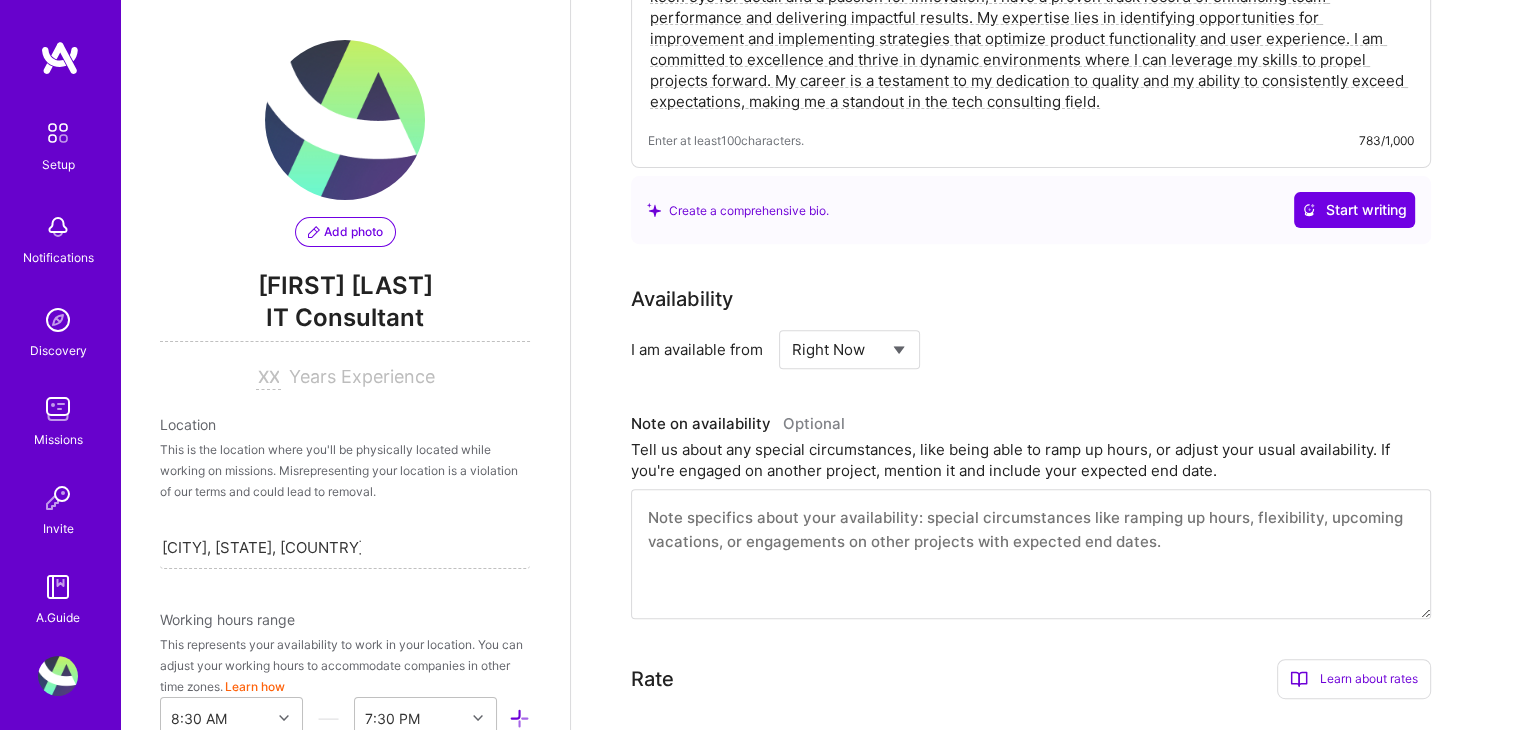 click on "Select... Right Now Future Date Not Available" at bounding box center (849, 349) 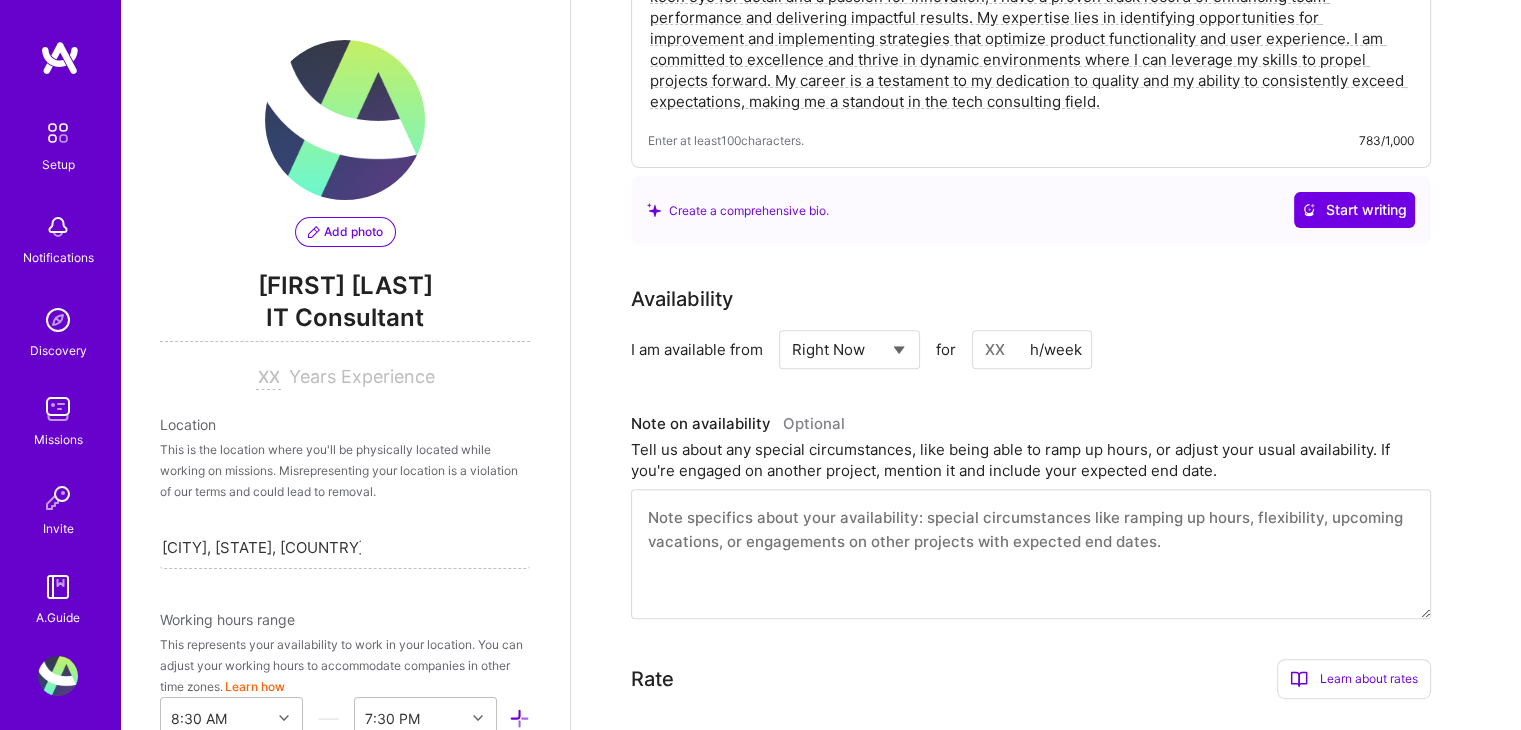 scroll, scrollTop: 858, scrollLeft: 0, axis: vertical 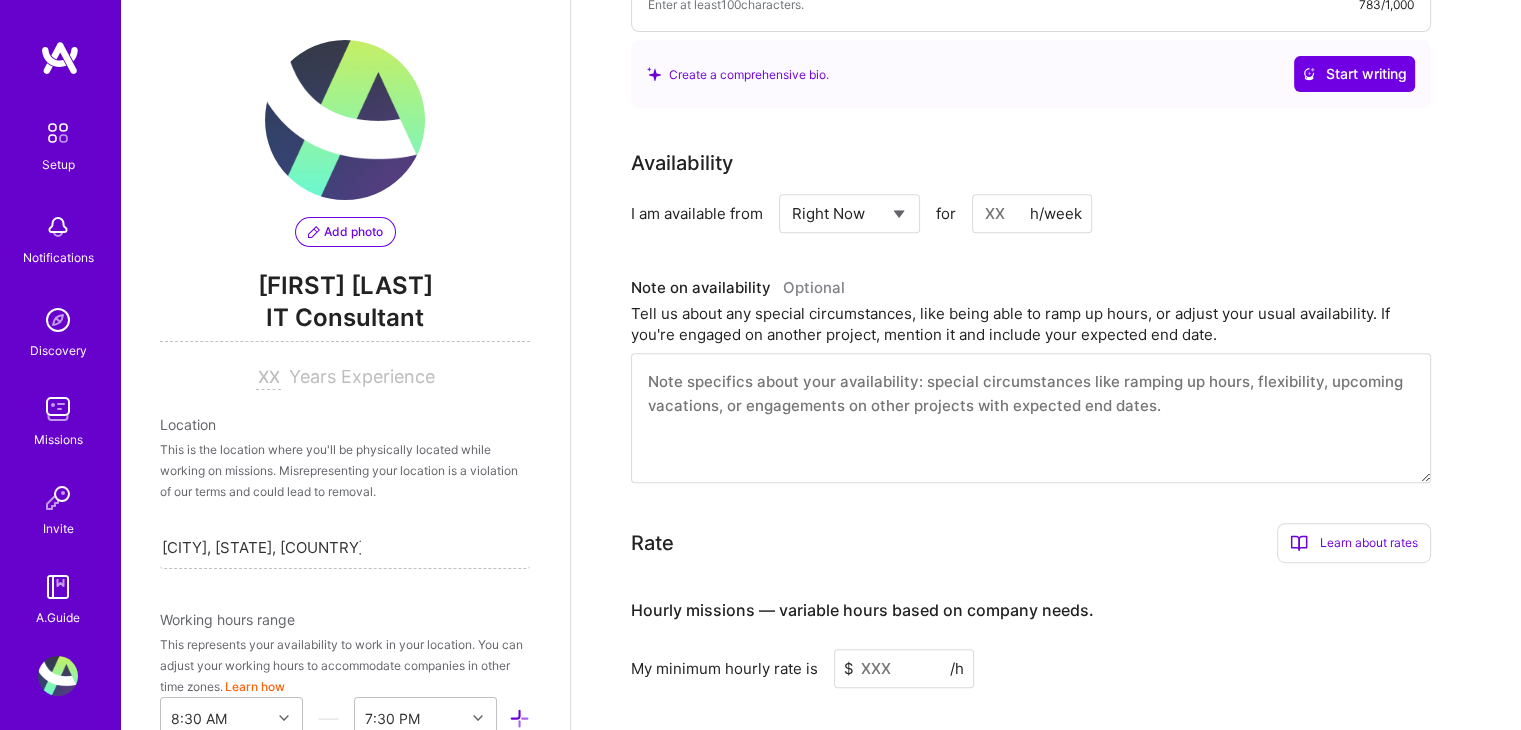 click on "Learn about rates" at bounding box center (1354, 543) 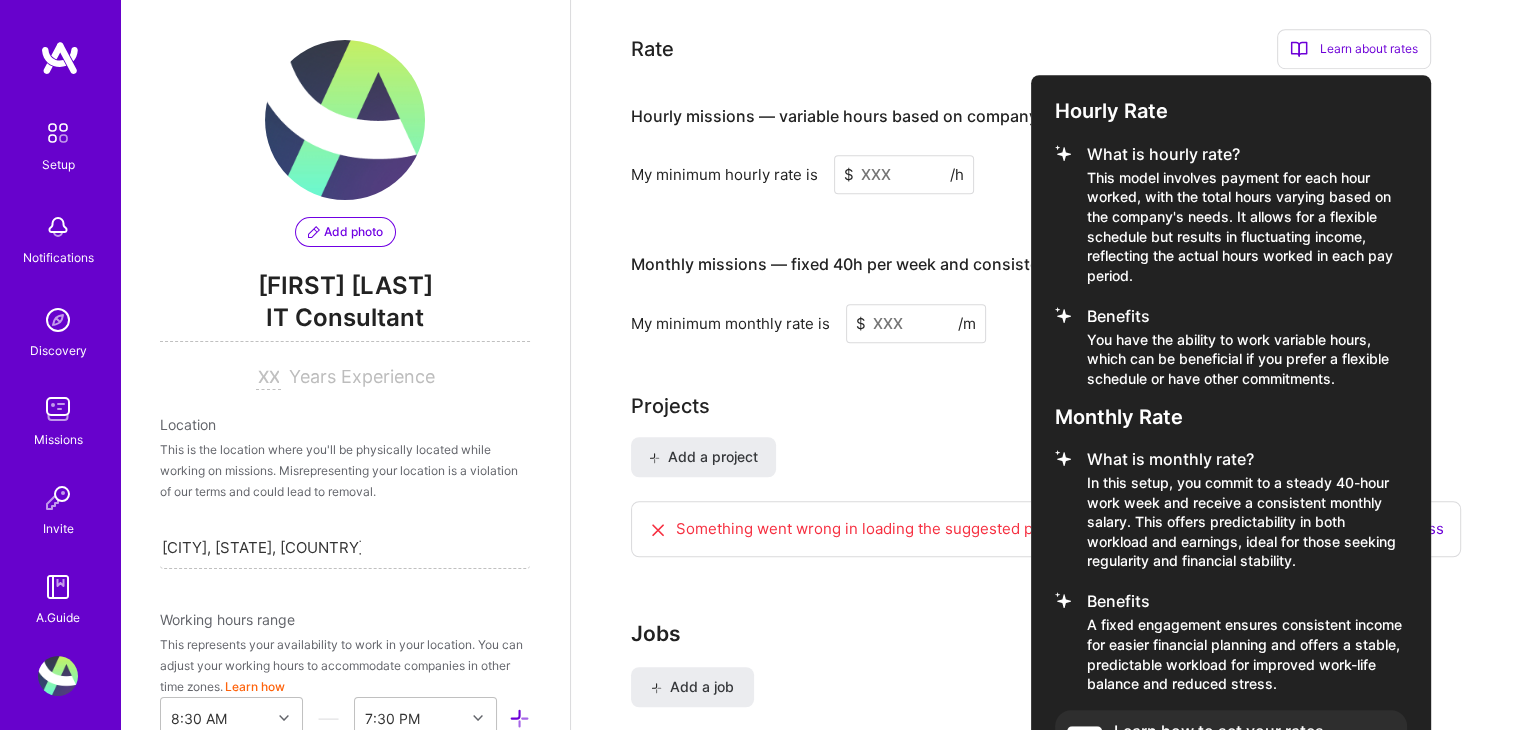 scroll, scrollTop: 1423, scrollLeft: 0, axis: vertical 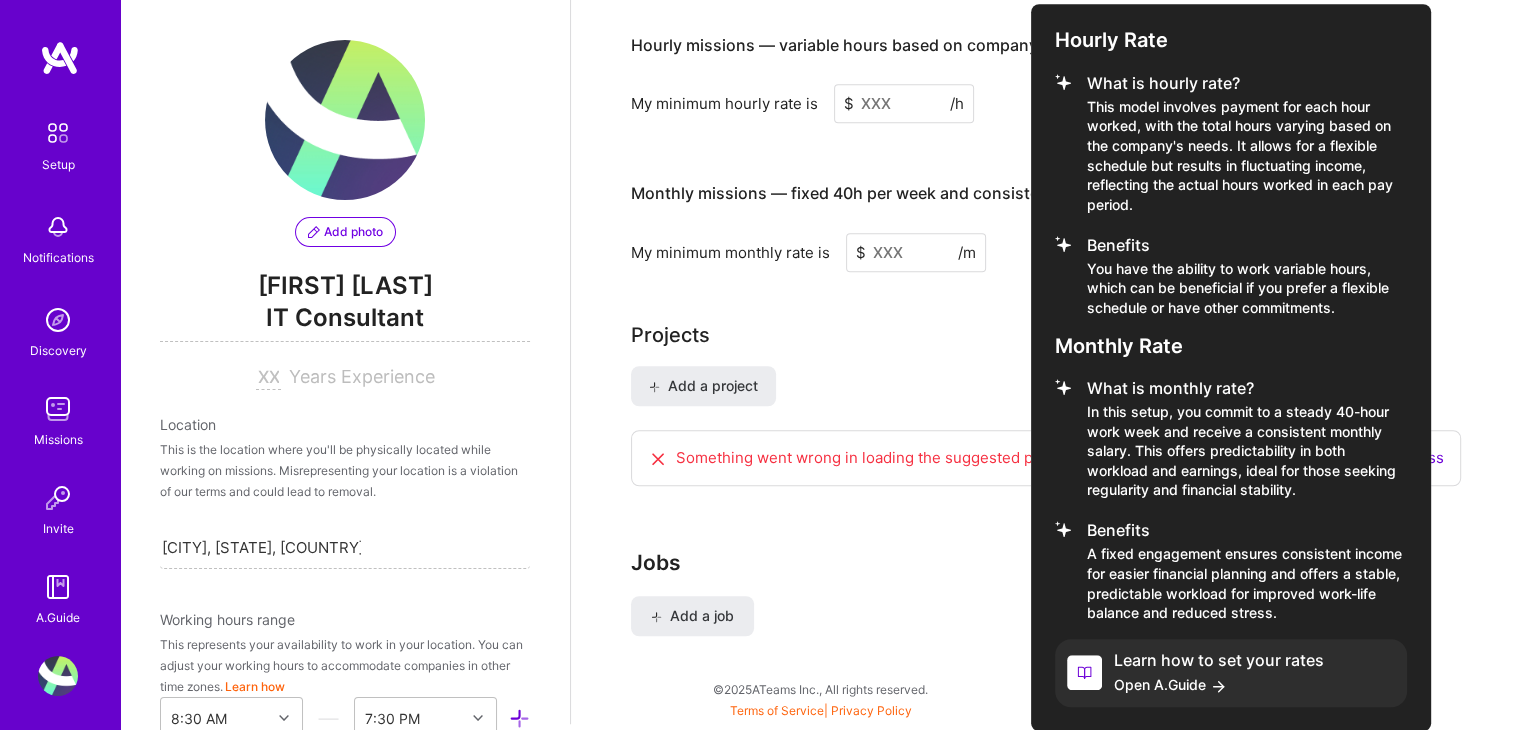drag, startPoint x: 785, startPoint y: 292, endPoint x: 790, endPoint y: 273, distance: 19.646883 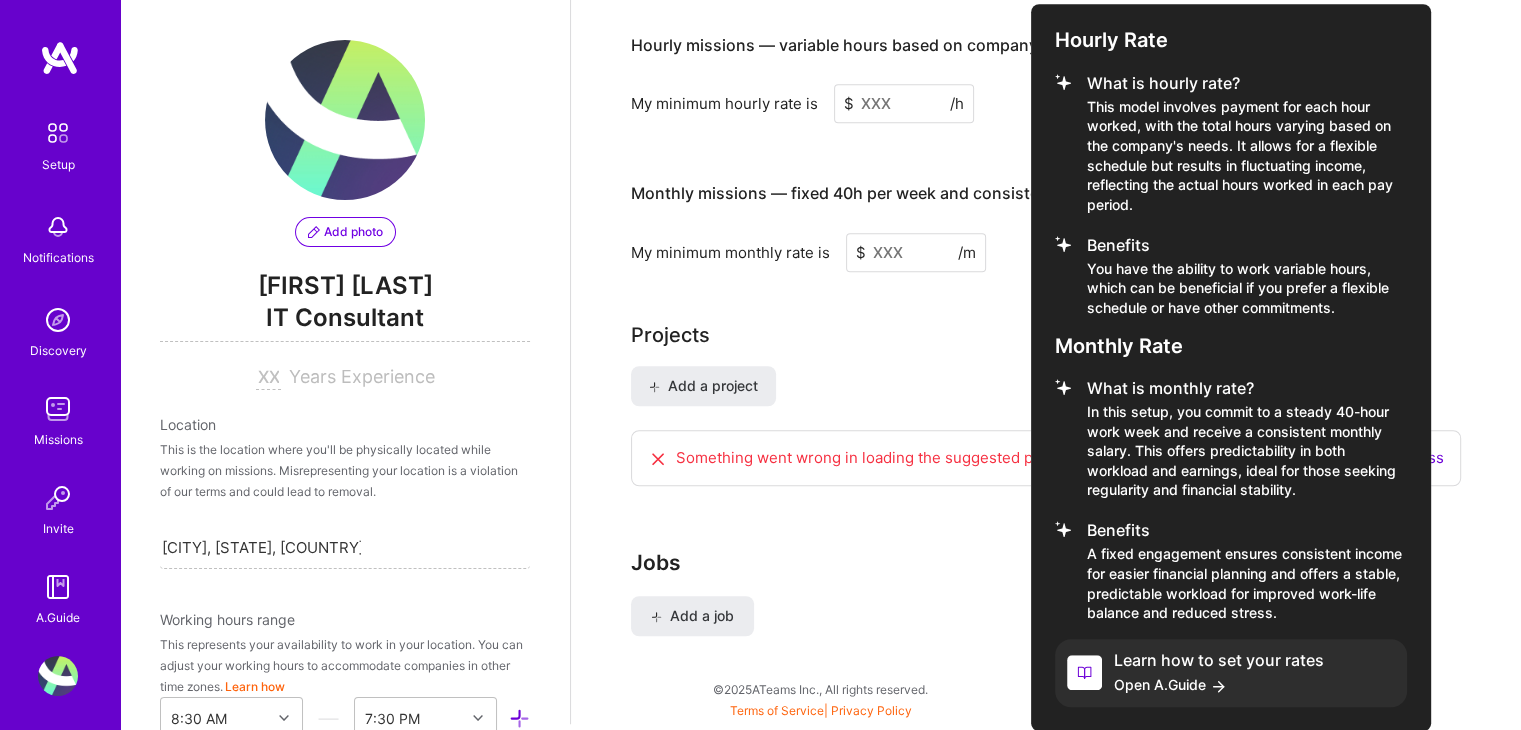 scroll, scrollTop: 1418, scrollLeft: 0, axis: vertical 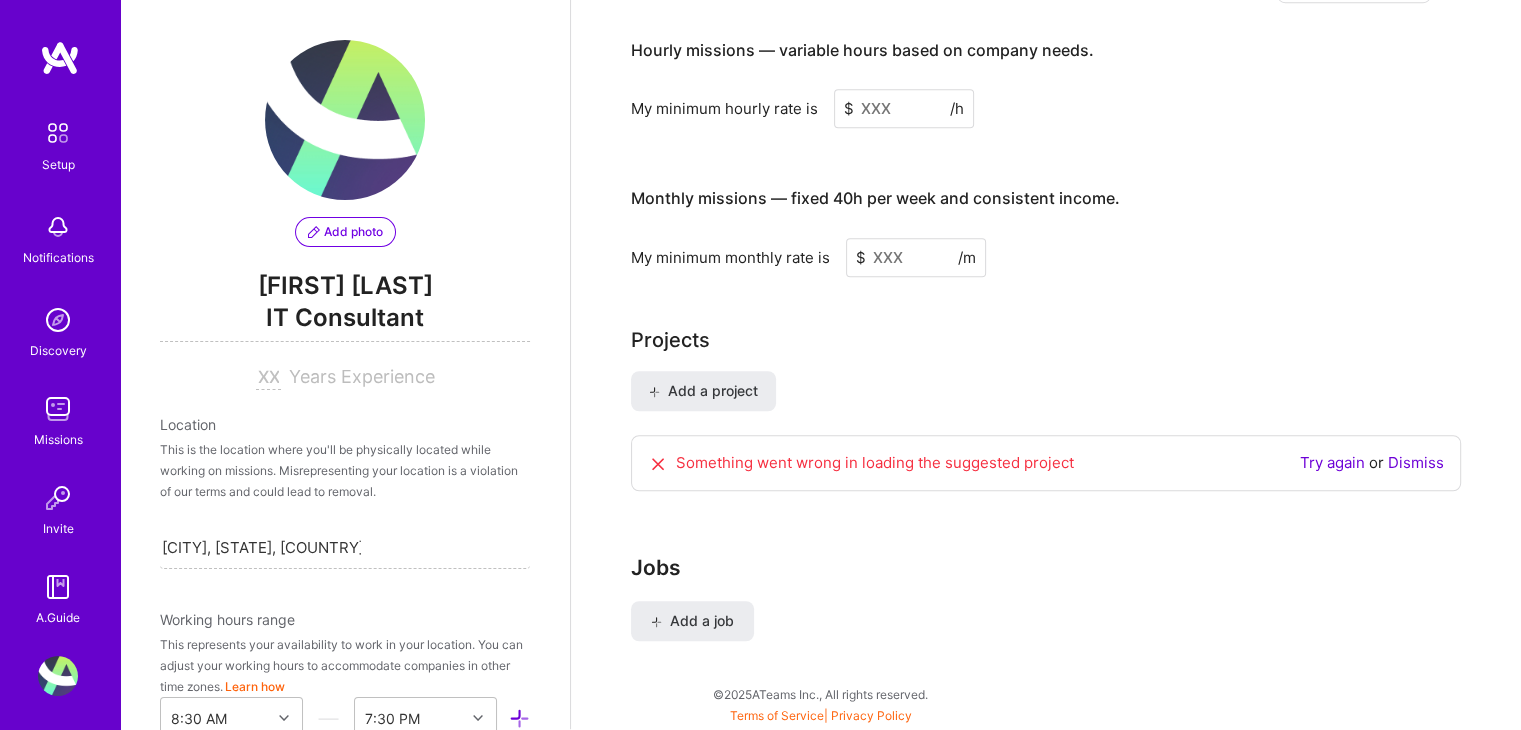 click at bounding box center [904, 108] 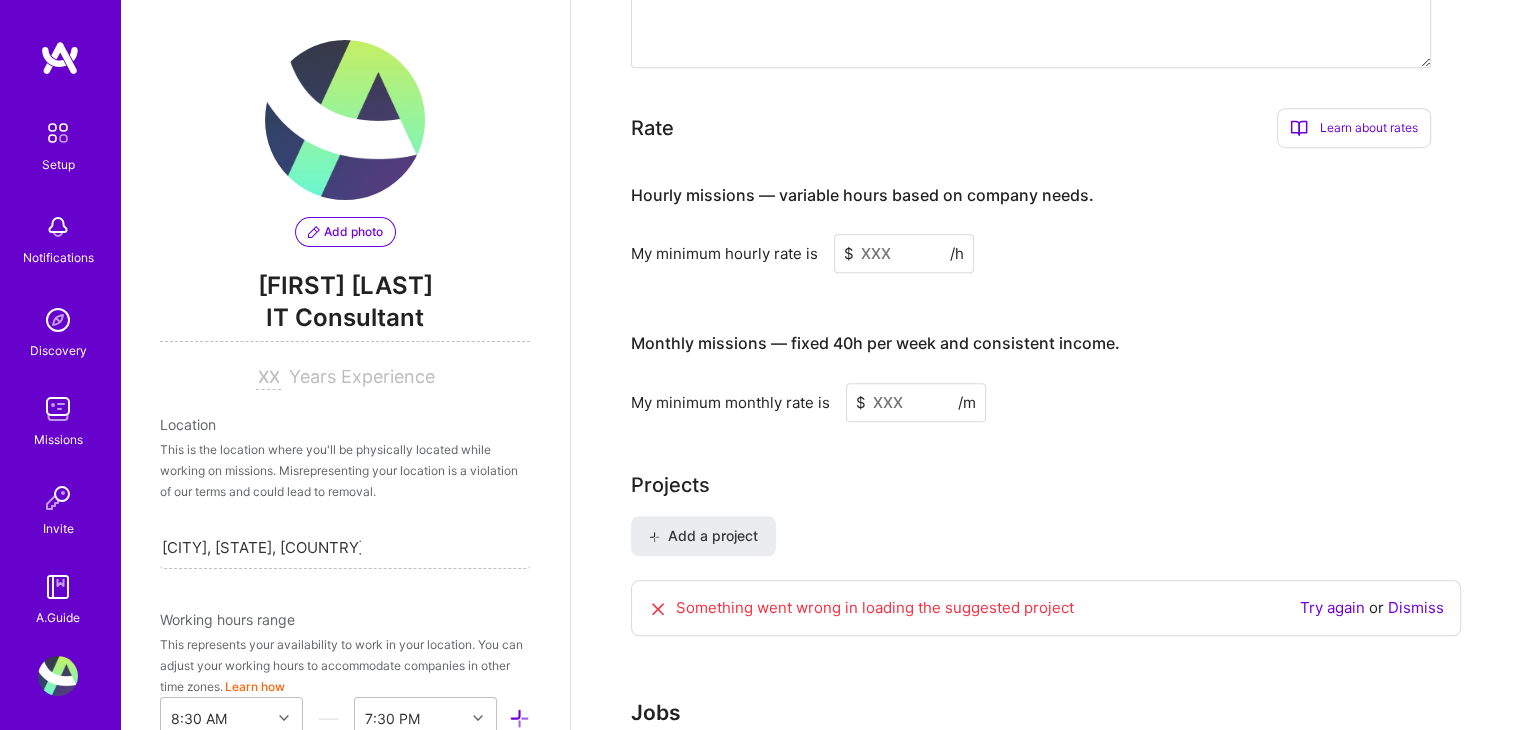 scroll, scrollTop: 1272, scrollLeft: 0, axis: vertical 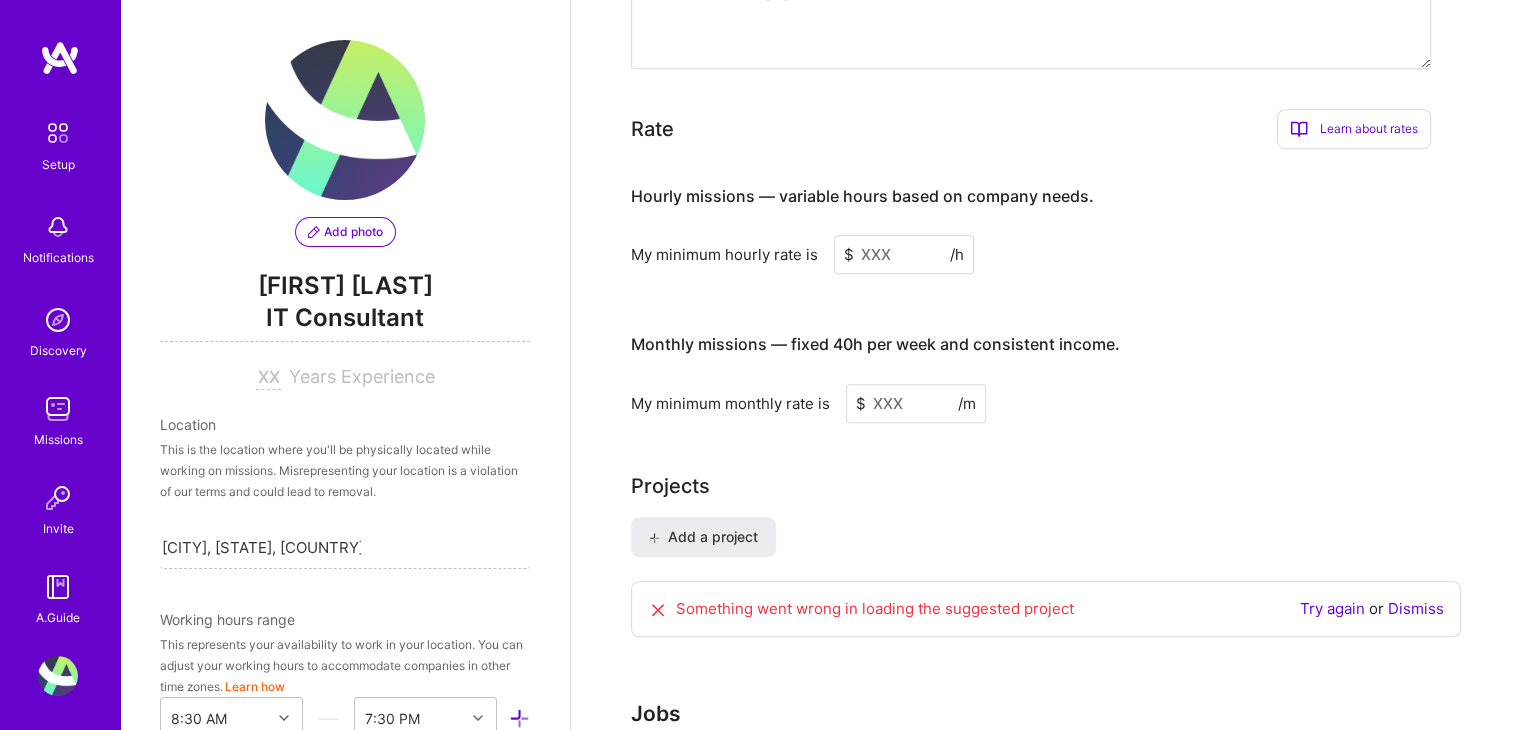 click at bounding box center (1299, 129) 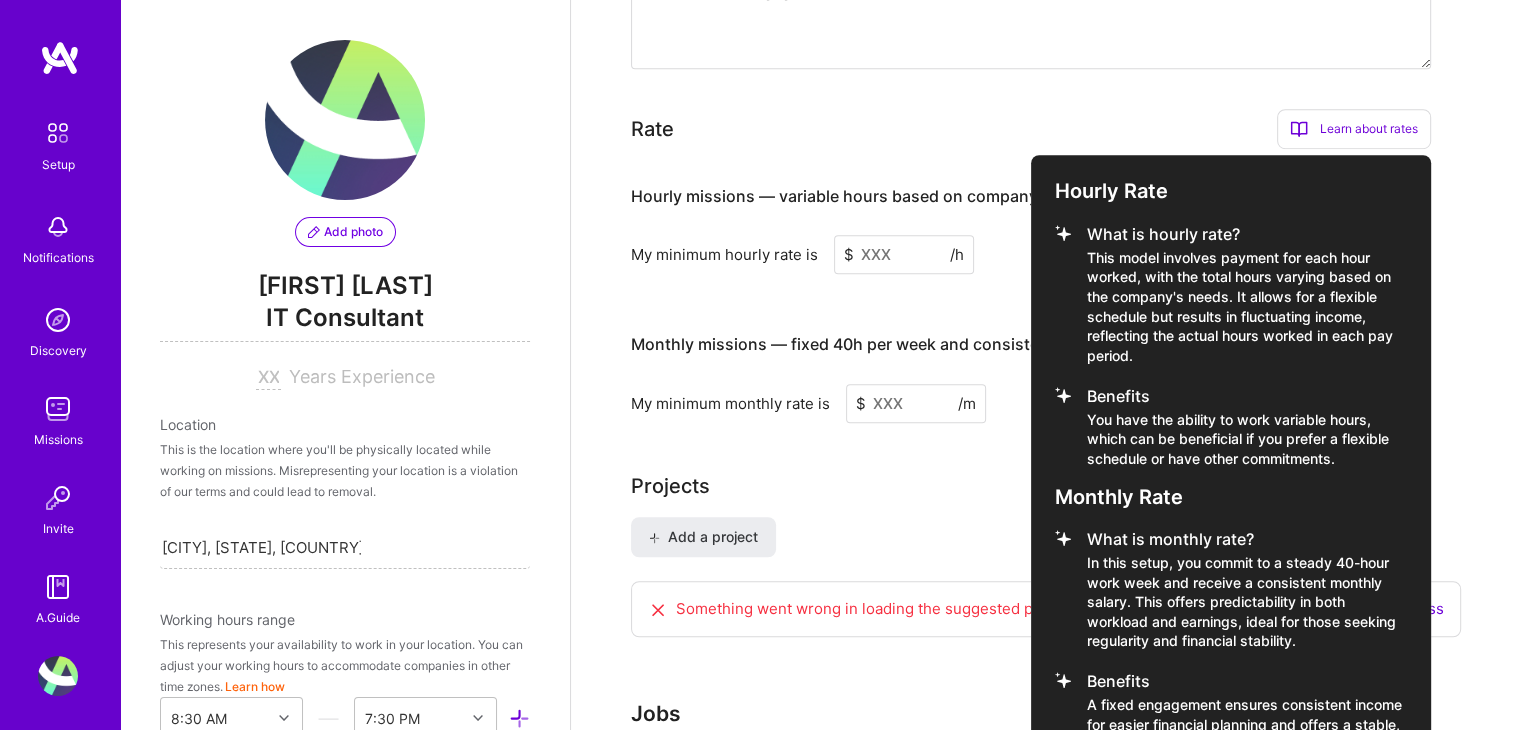 scroll, scrollTop: 1423, scrollLeft: 0, axis: vertical 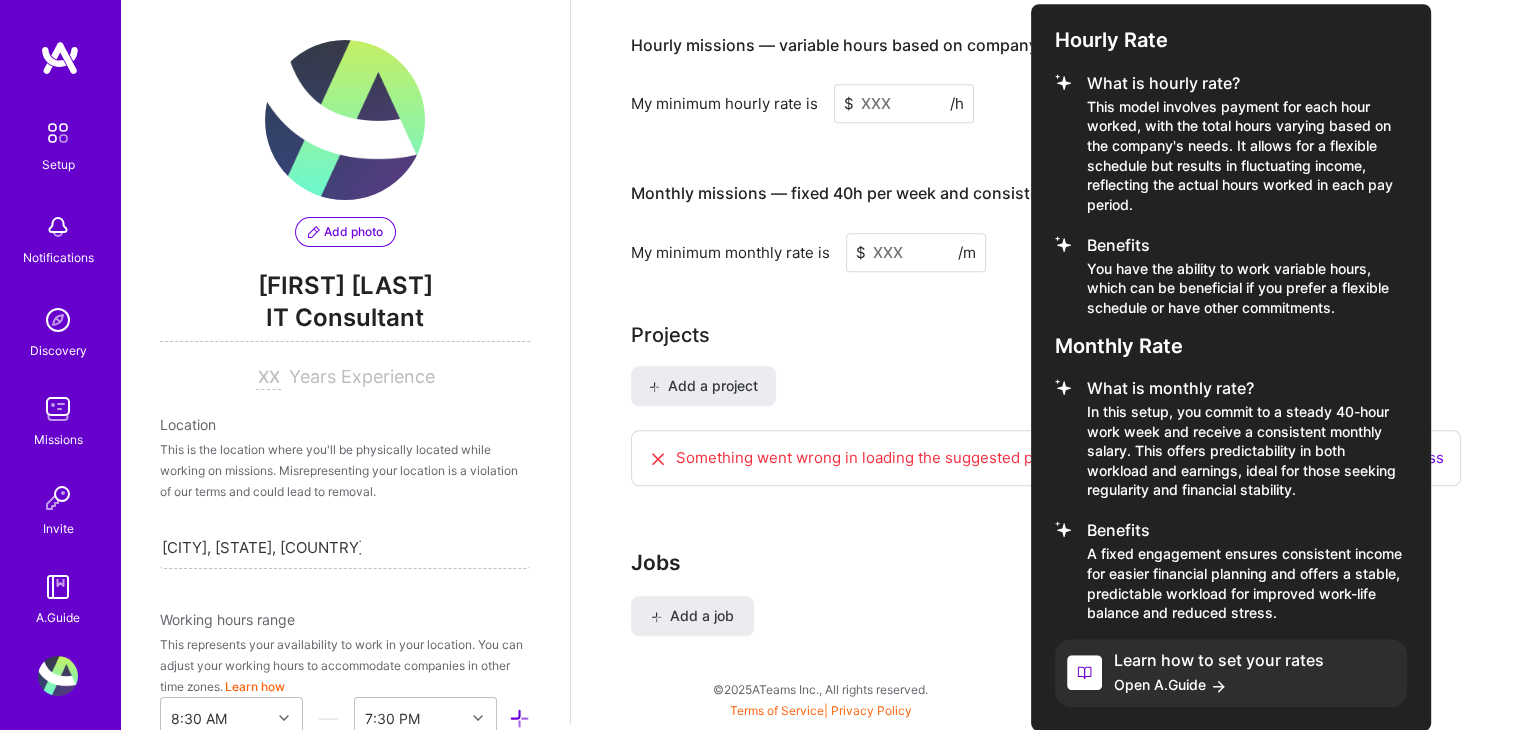 click at bounding box center [760, 365] 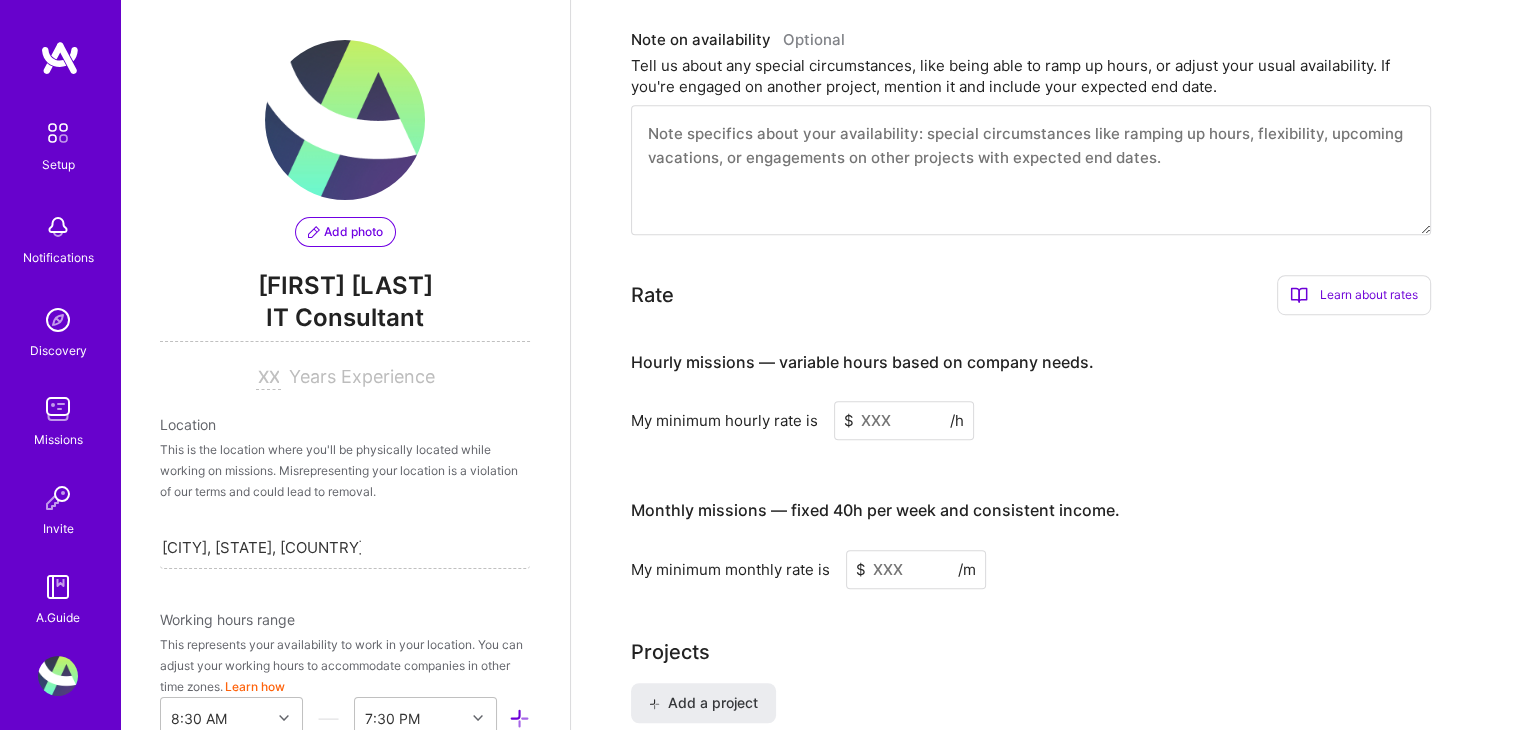 scroll, scrollTop: 1109, scrollLeft: 0, axis: vertical 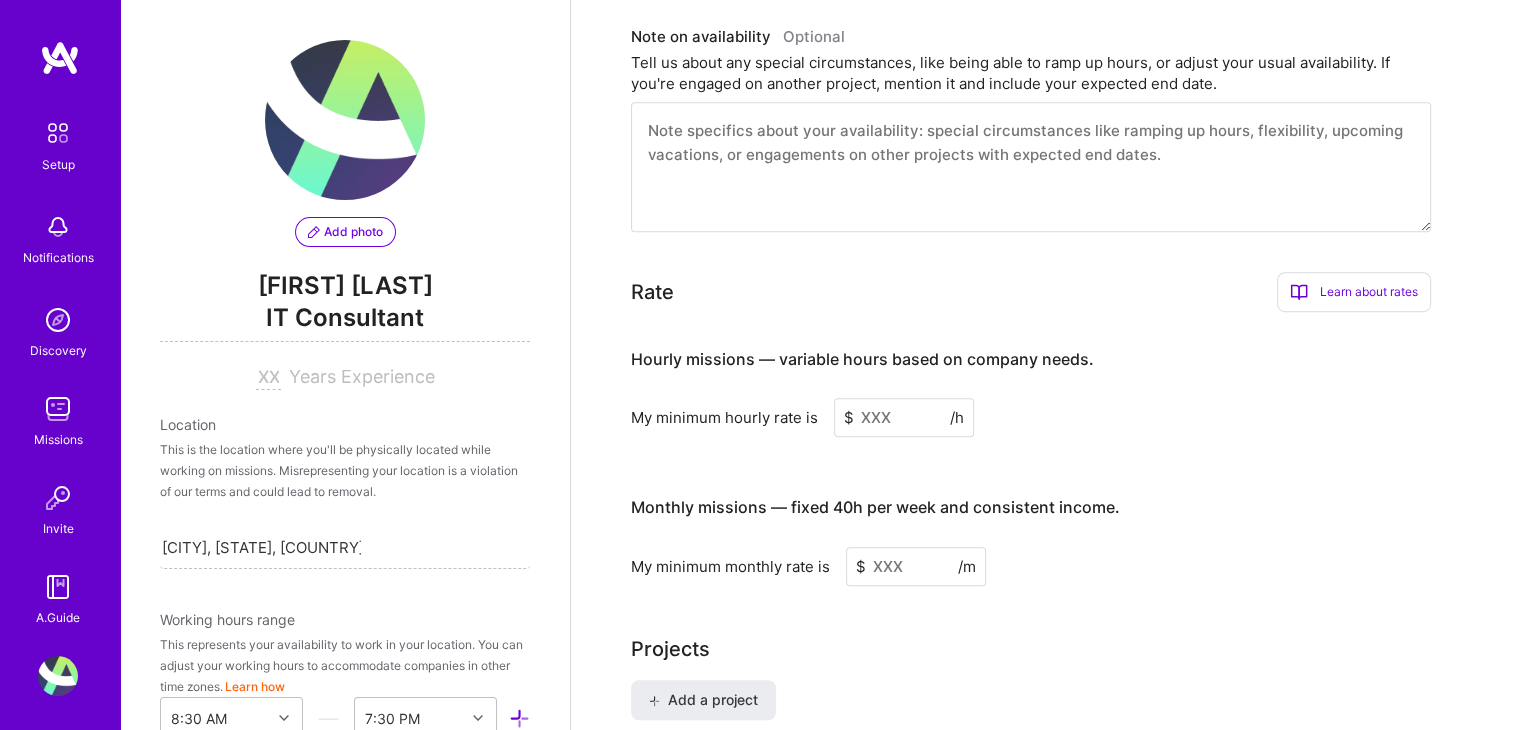 click at bounding box center (904, 417) 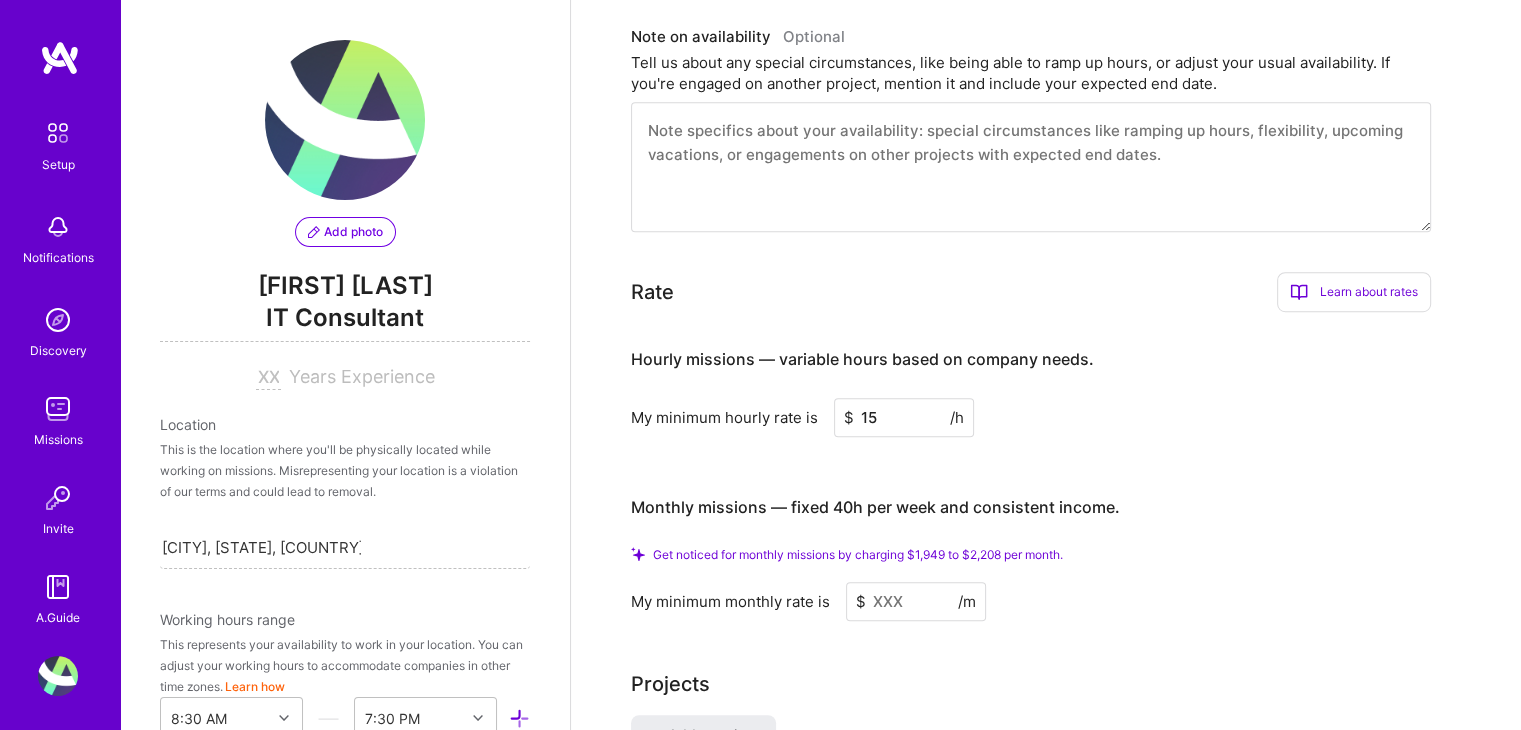 type on "15" 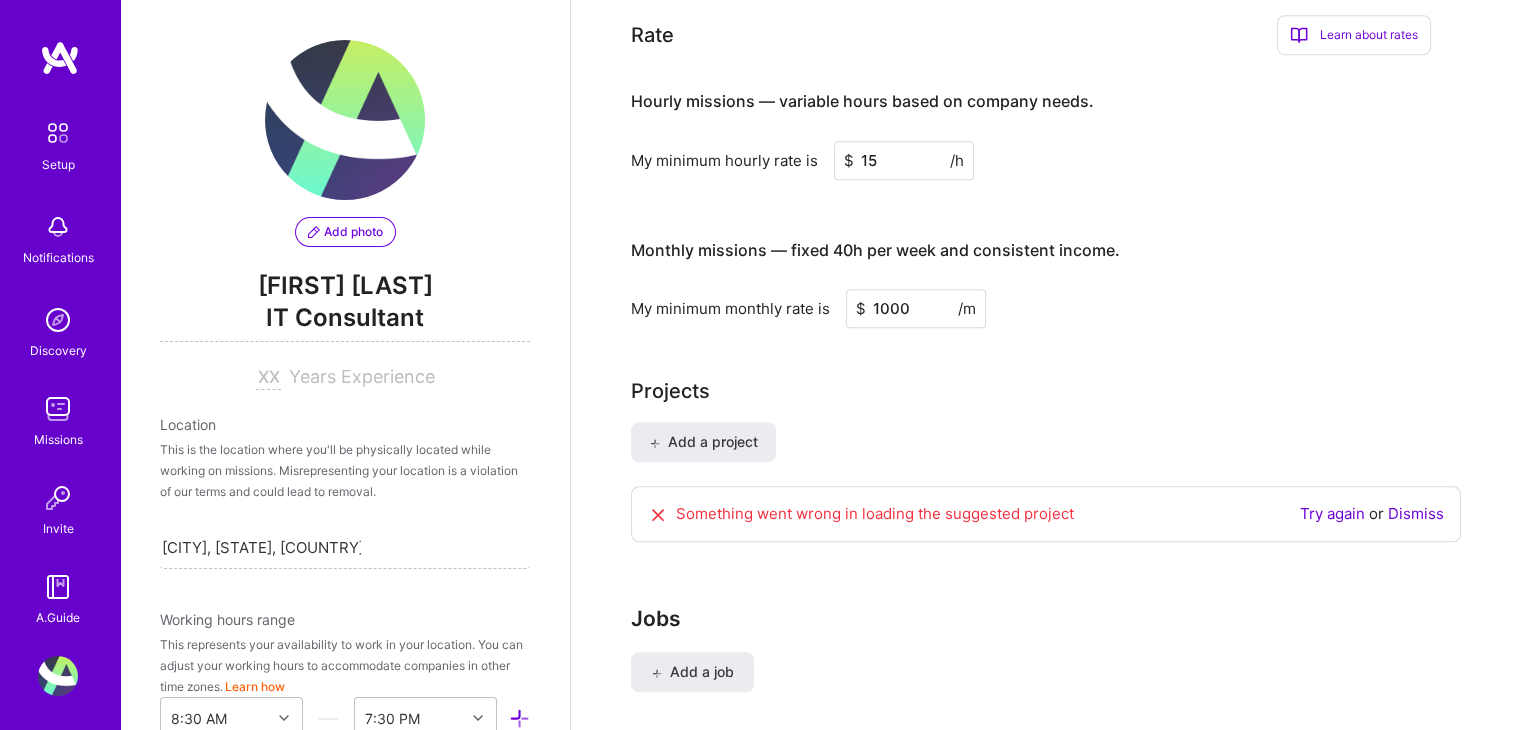 scroll, scrollTop: 1342, scrollLeft: 0, axis: vertical 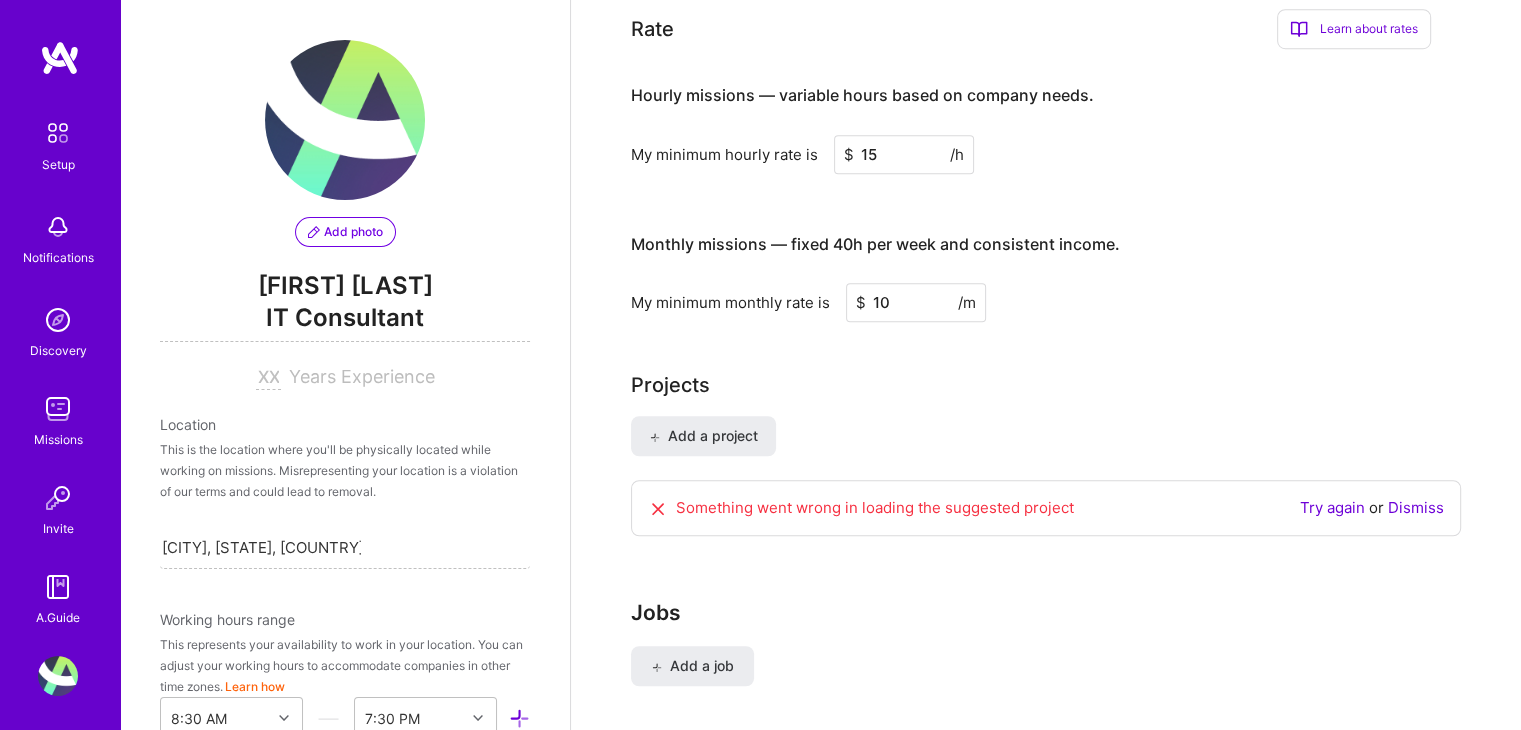 type on "1" 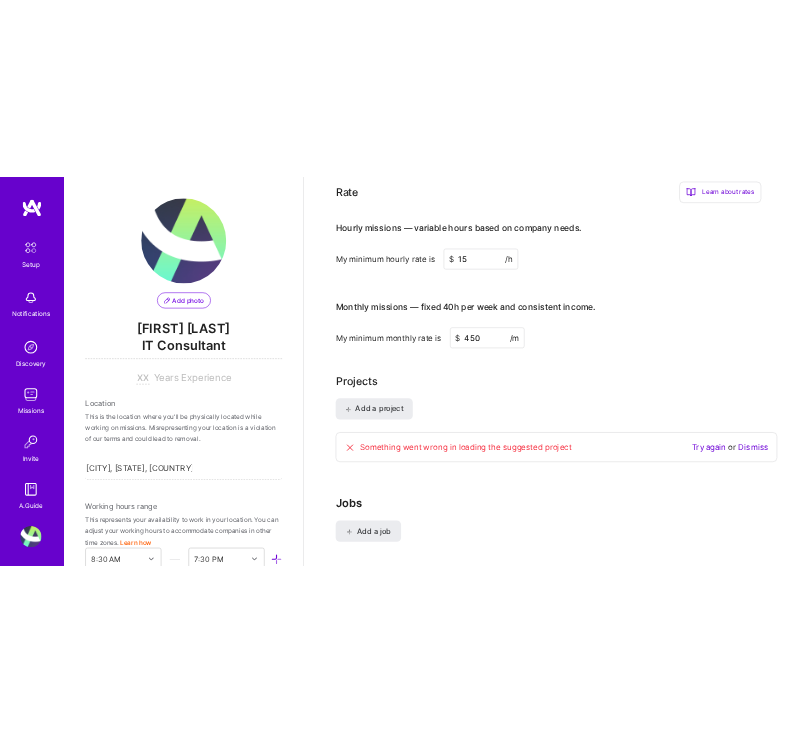 scroll, scrollTop: 1388, scrollLeft: 0, axis: vertical 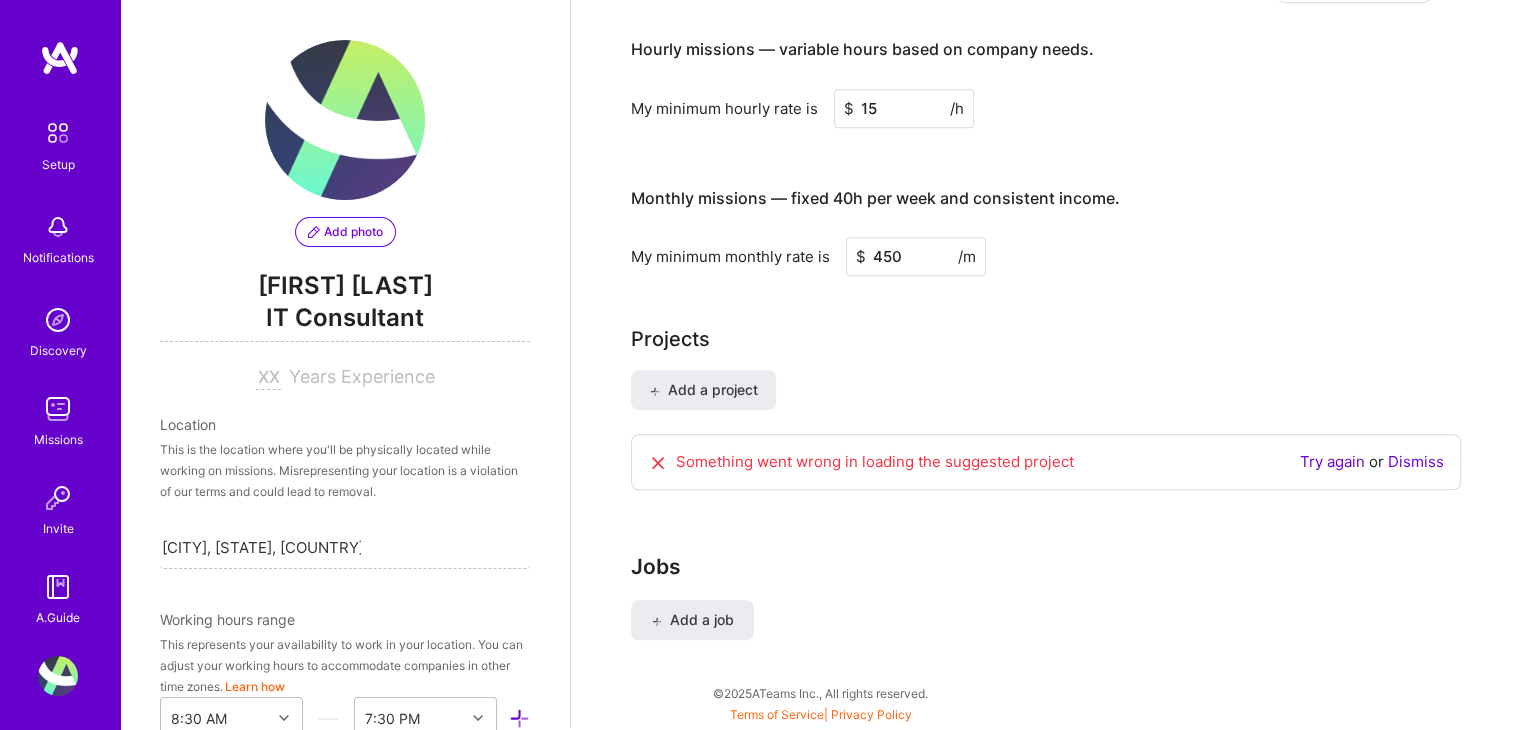 type on "450" 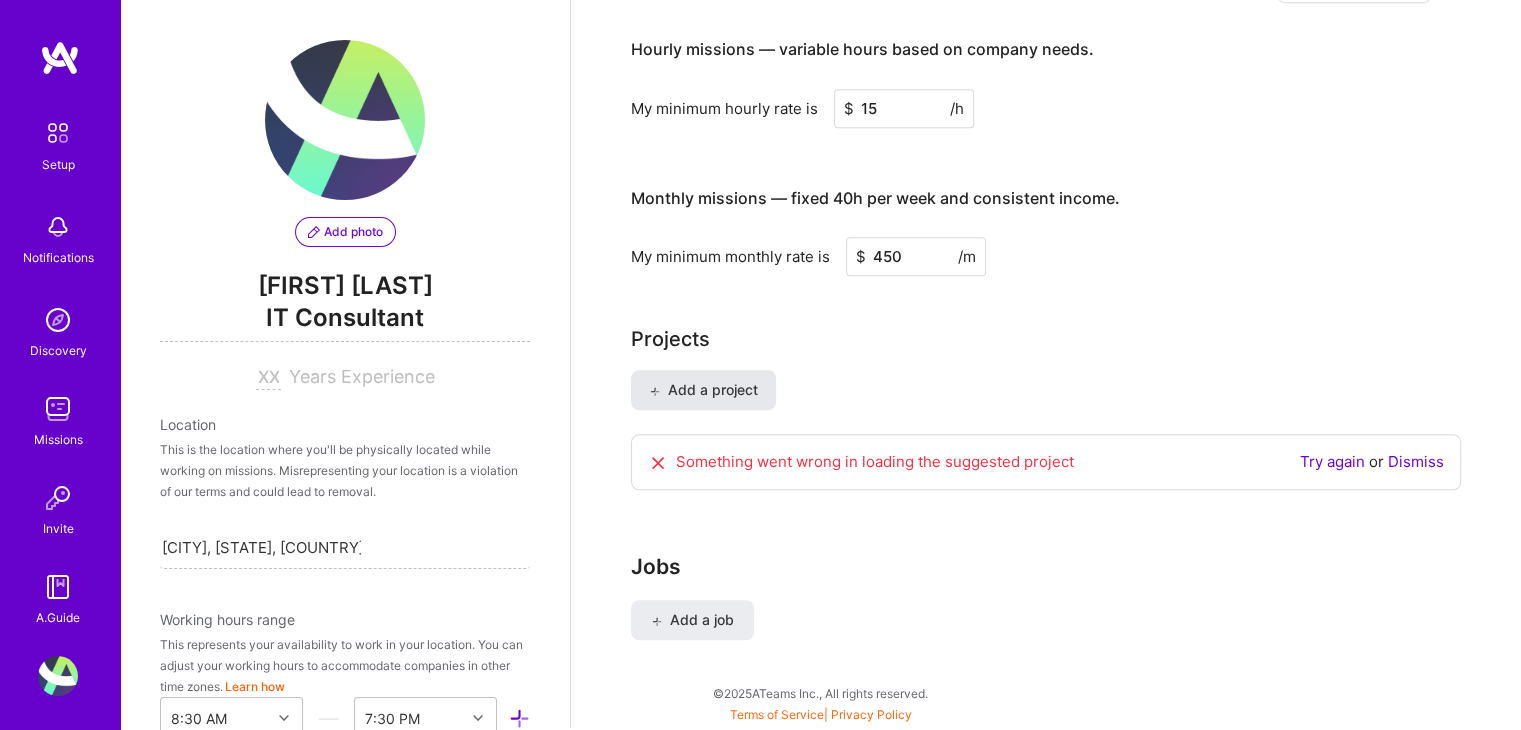 click on "Add a project" at bounding box center [703, 390] 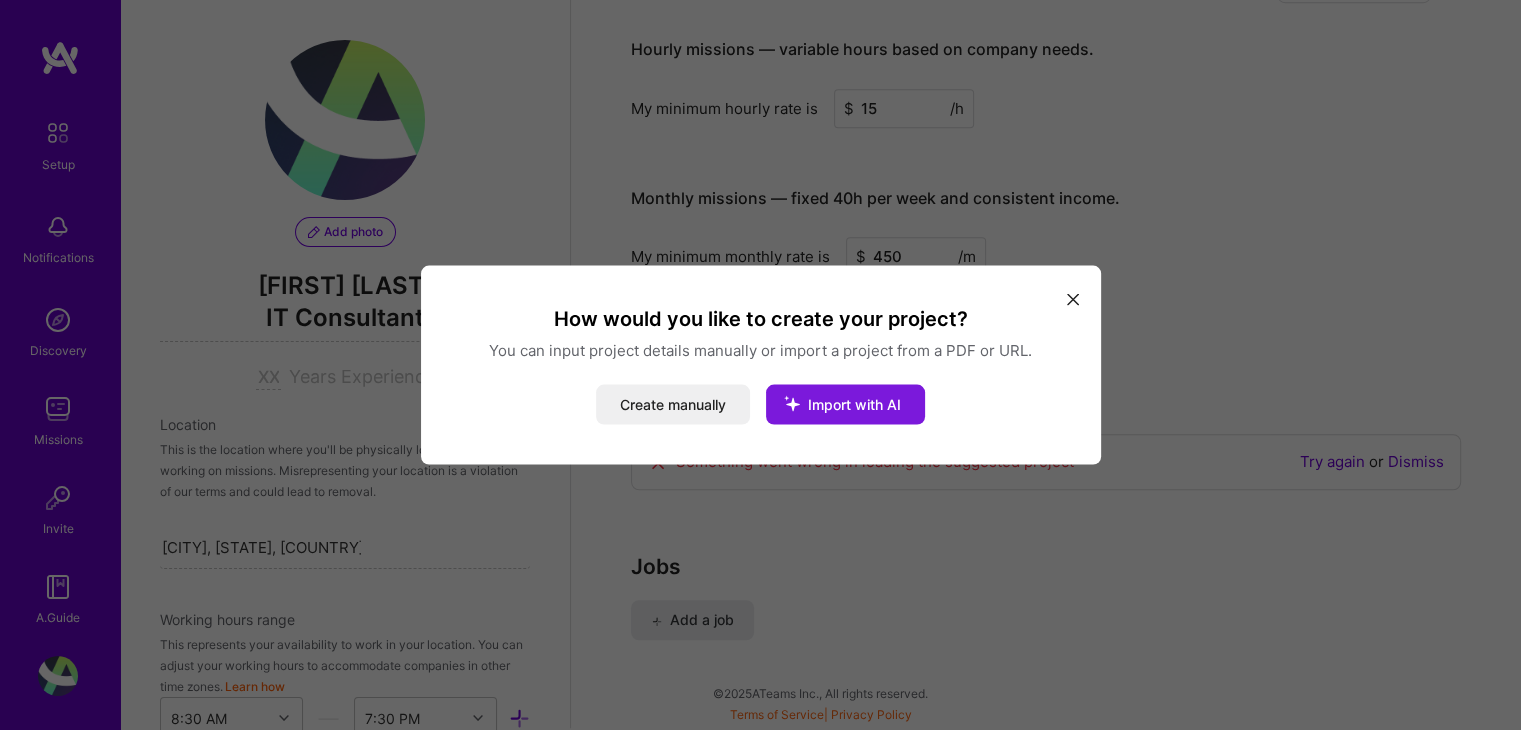 click on "Import with AI" at bounding box center (845, 405) 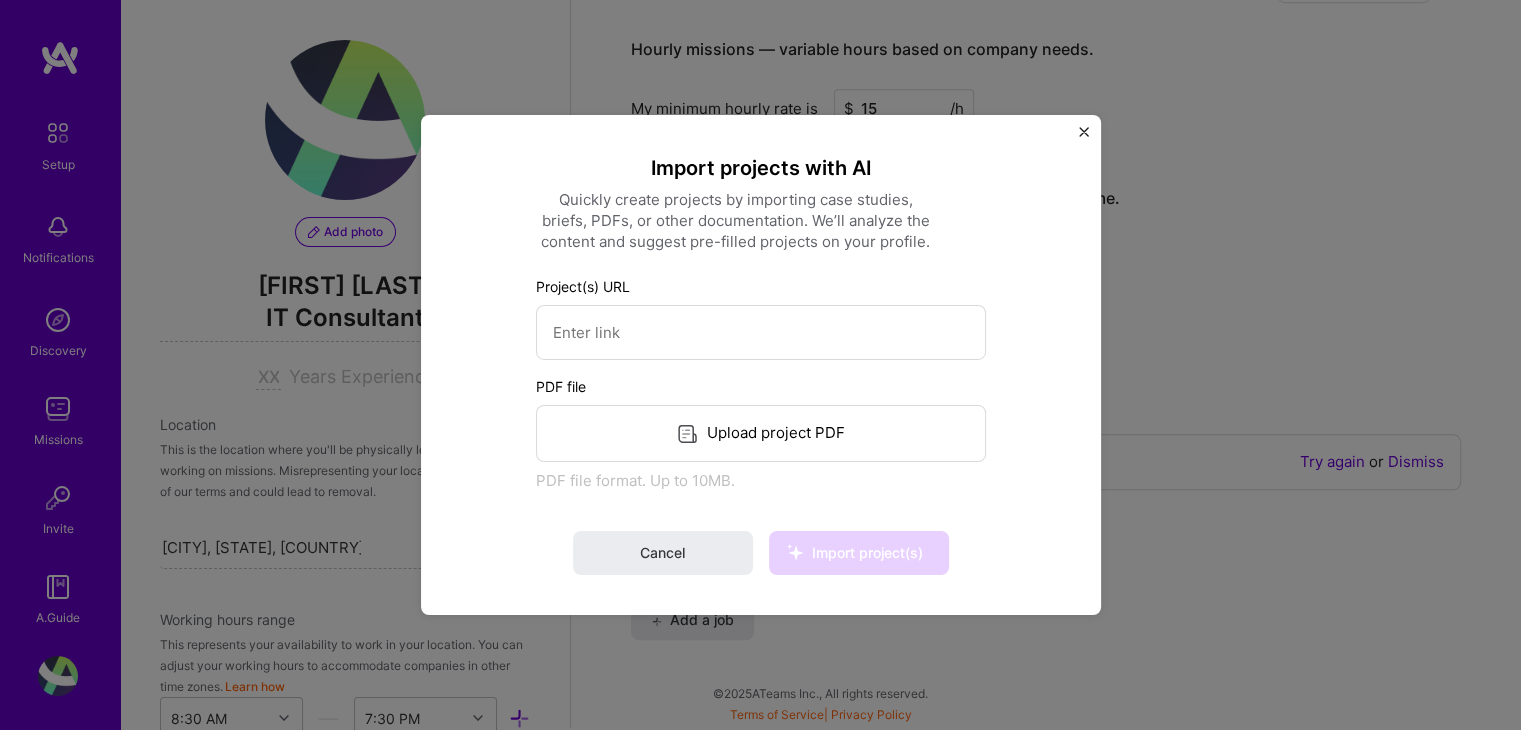 click on "Upload project PDF" at bounding box center (761, 433) 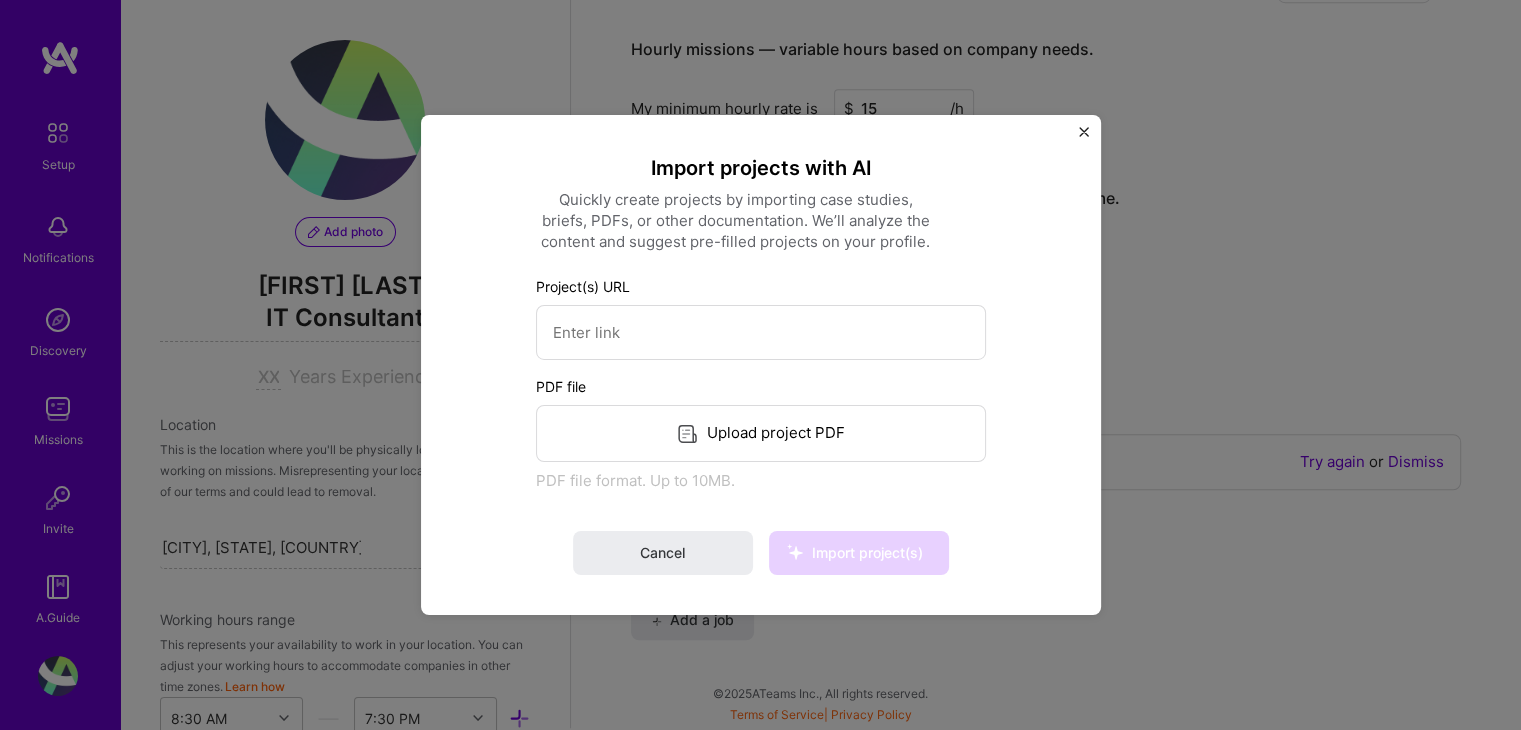 click at bounding box center (1084, 132) 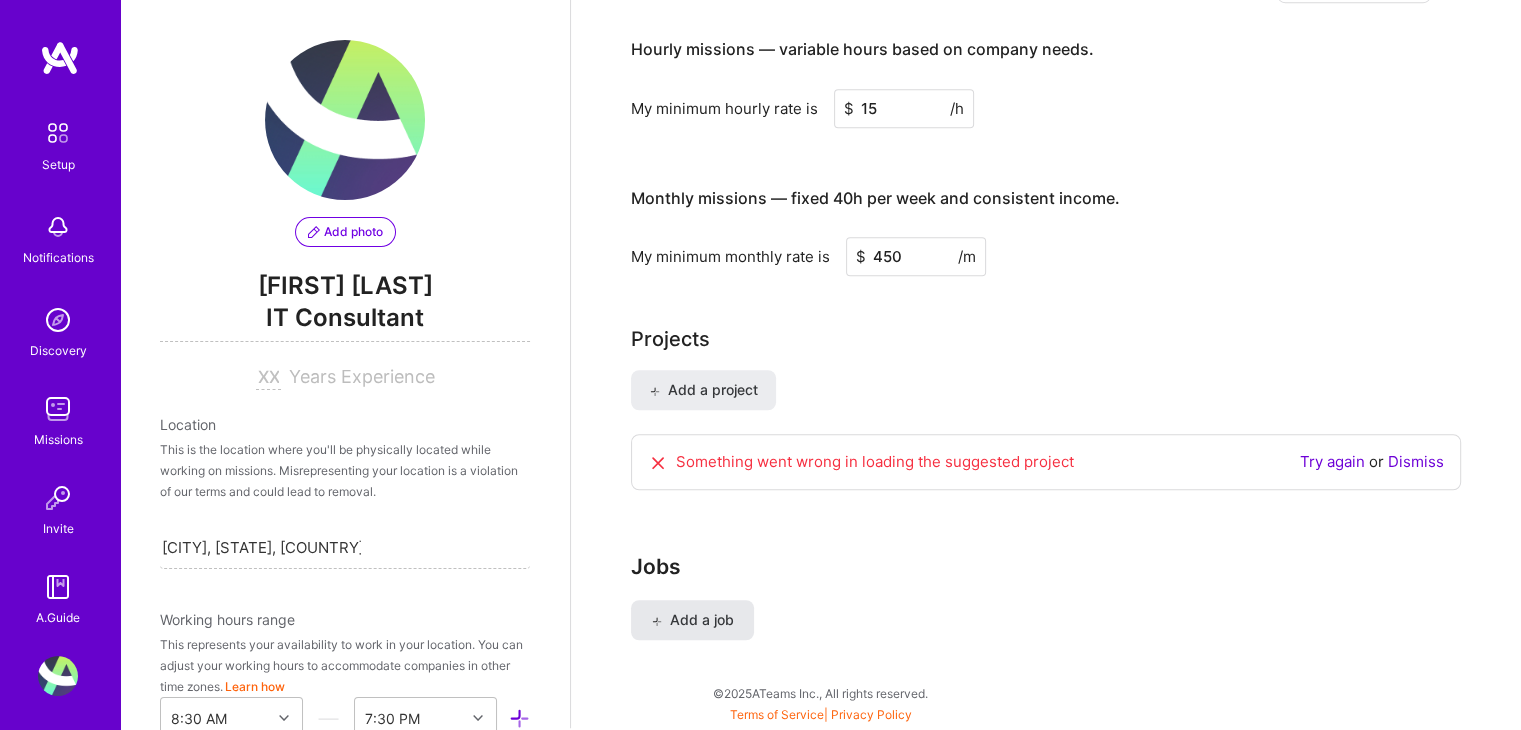 click on "Add a job" at bounding box center (692, 620) 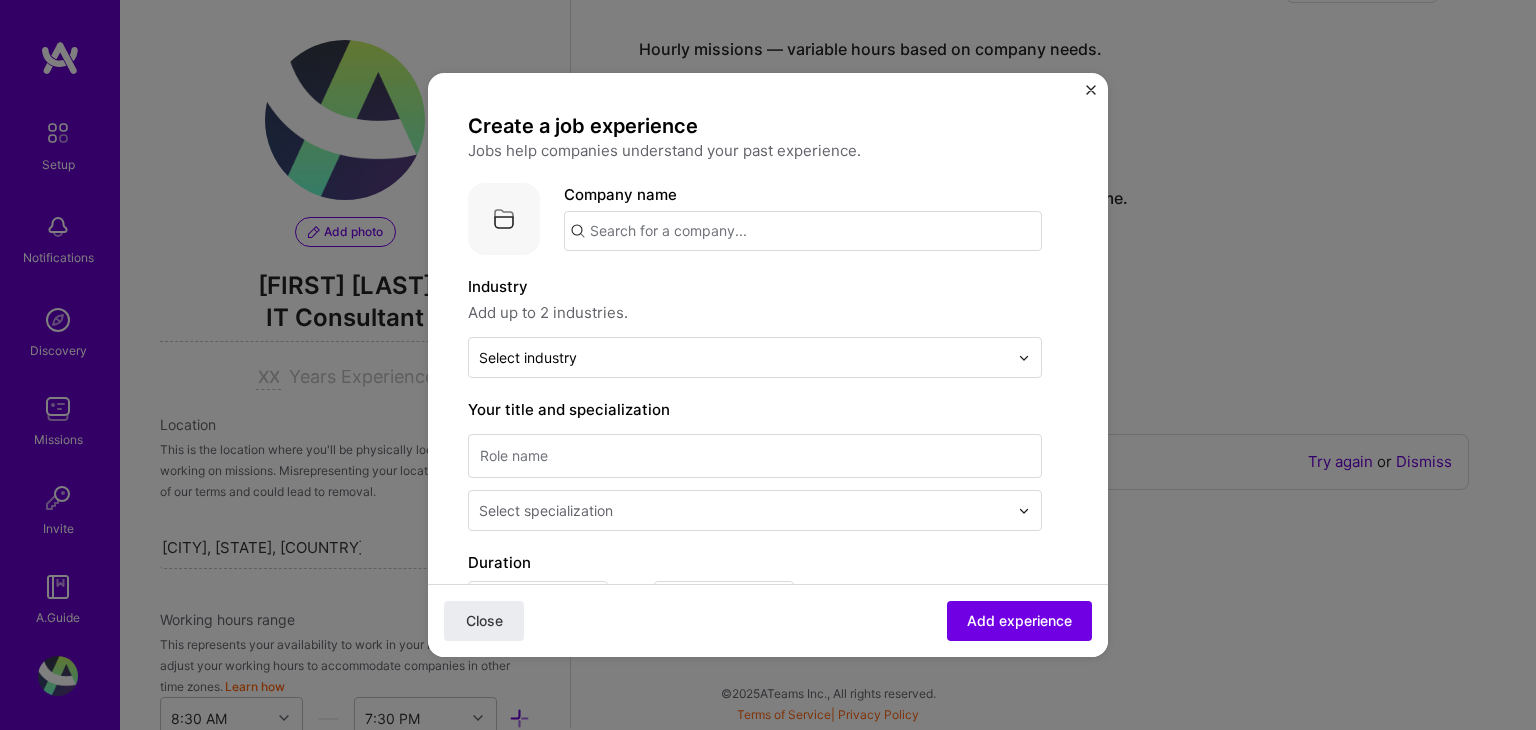 click at bounding box center (1091, 90) 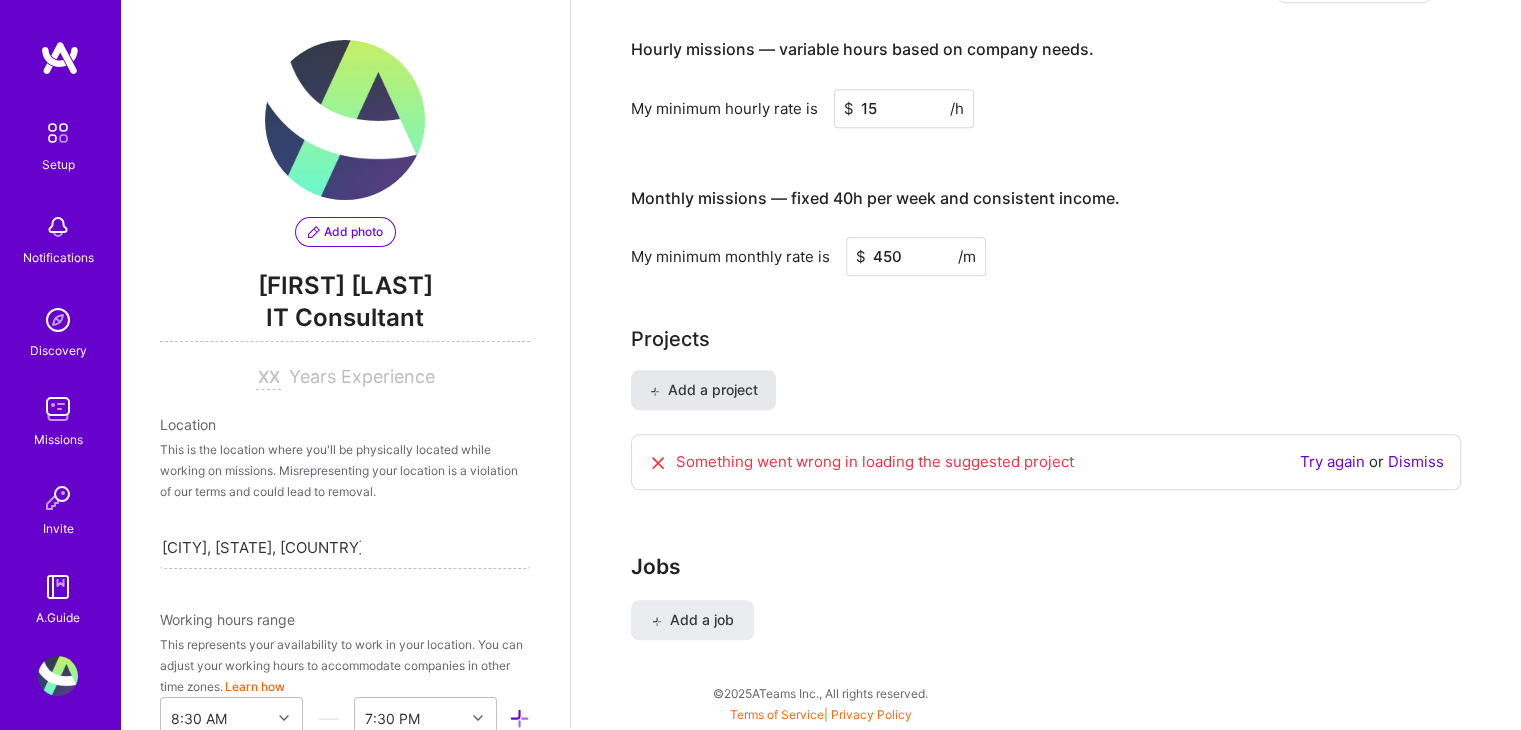 click on "Add a project" at bounding box center [703, 390] 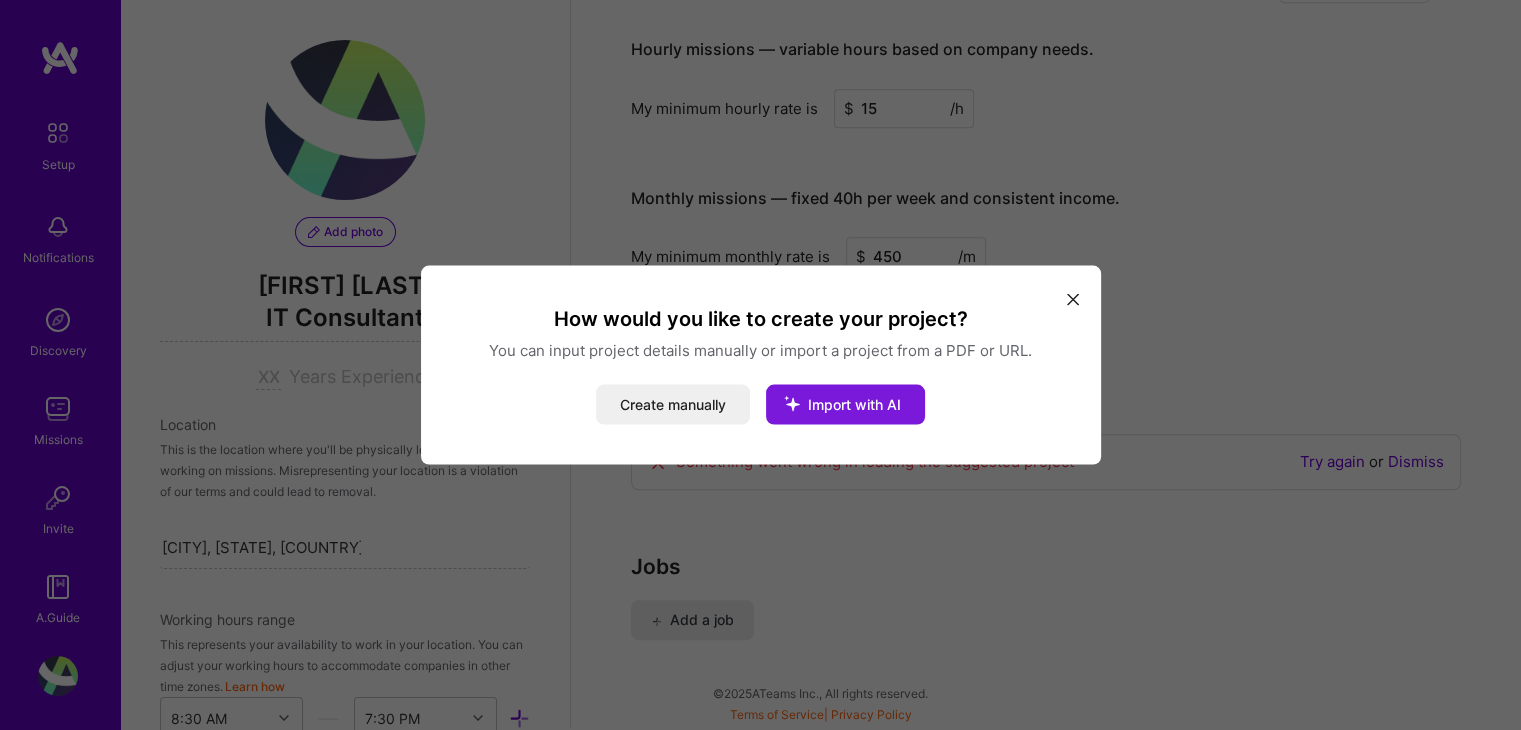 click on "Import with AI" at bounding box center [854, 404] 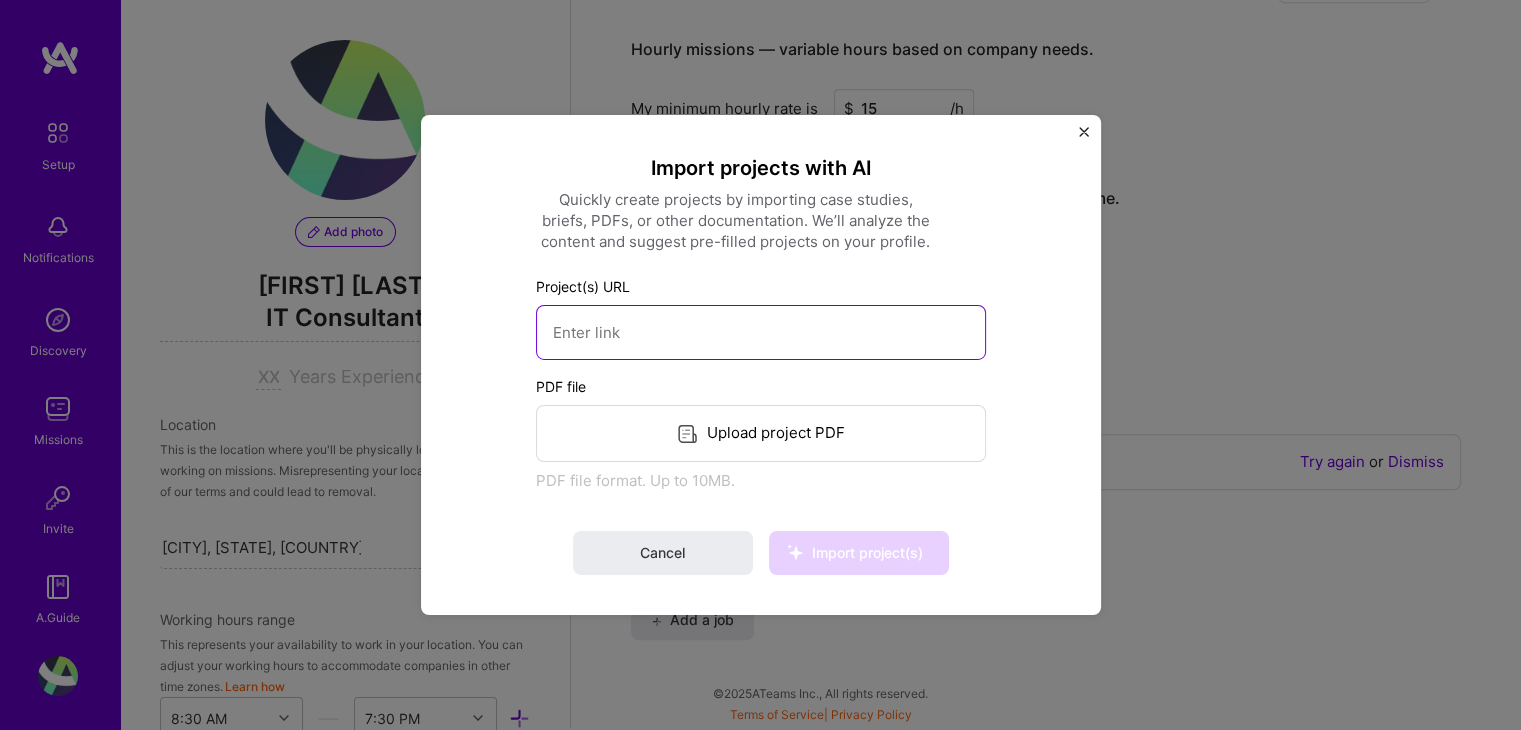 click at bounding box center (761, 332) 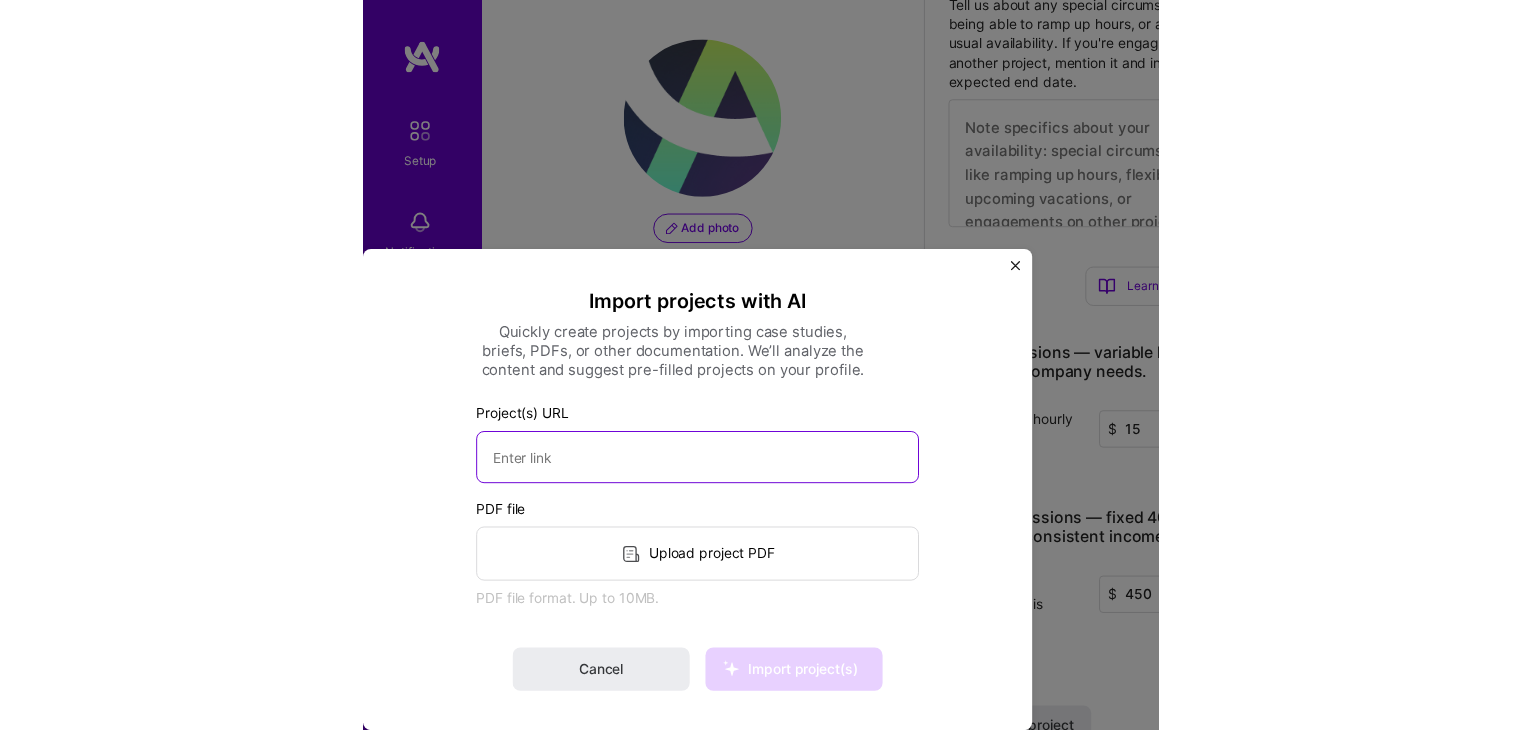 scroll, scrollTop: 1387, scrollLeft: 0, axis: vertical 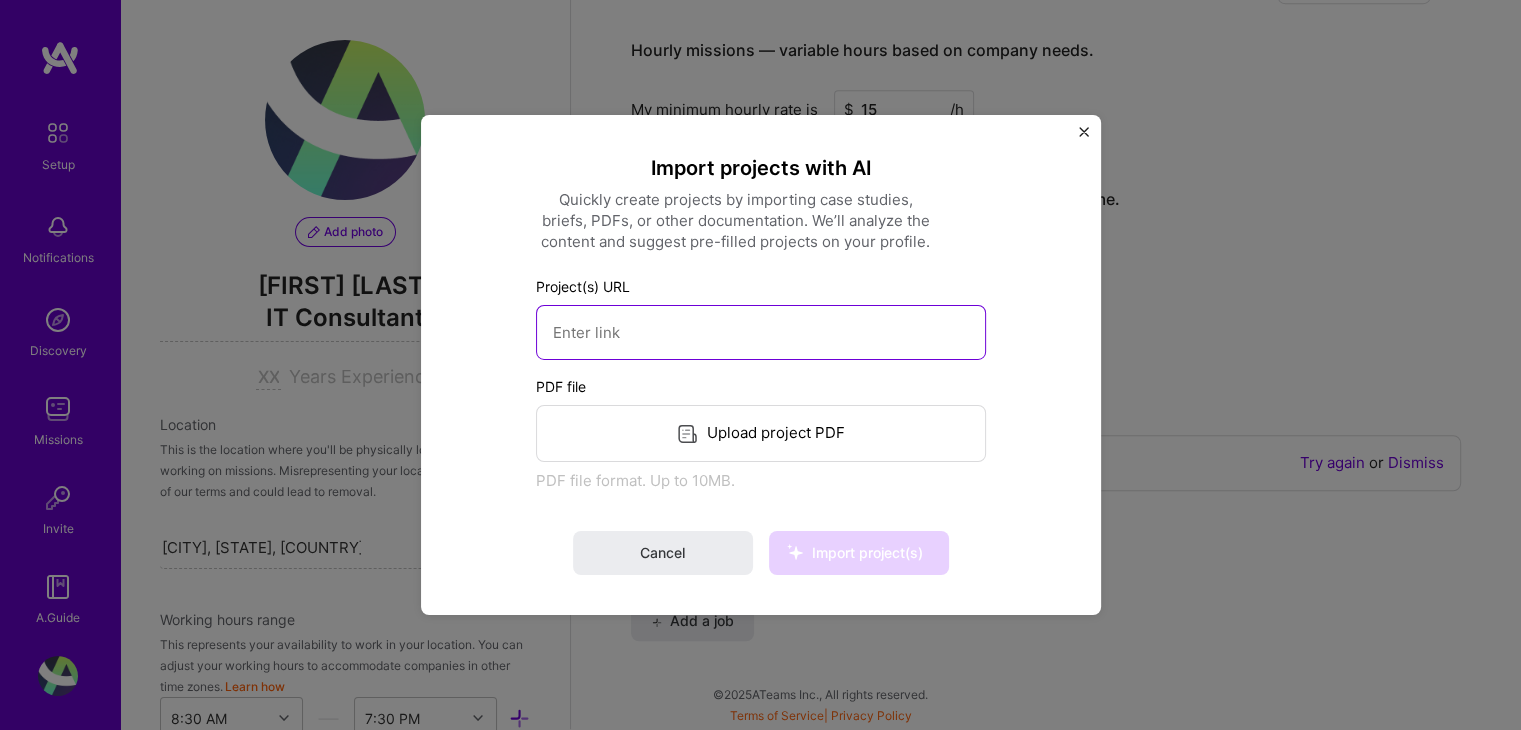 paste on "Users/[USERNAME]/OneDrive/Documents/[FILENAME].html" 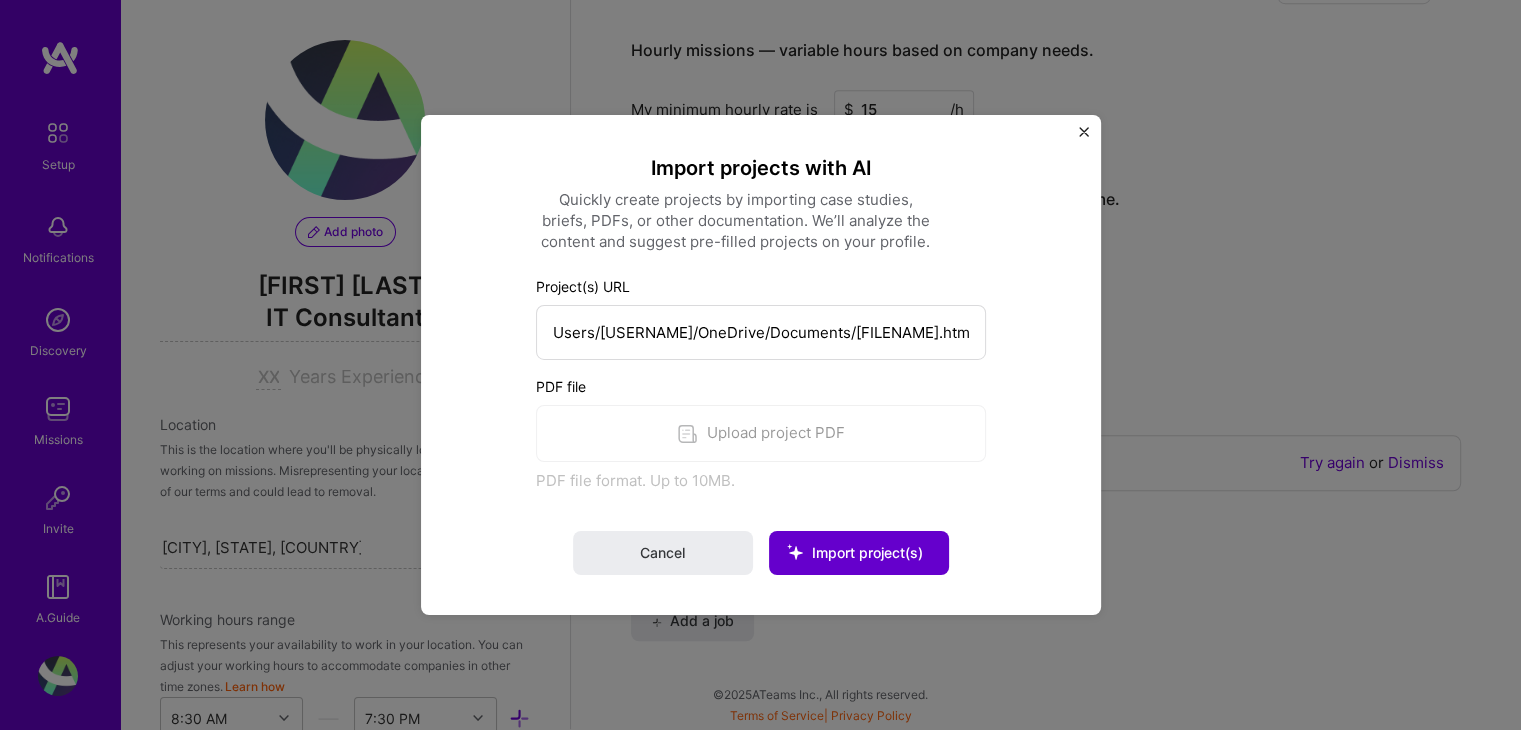 type on "https://Users/[USERNAME]/OneDrive/Documents/[FILENAME].html" 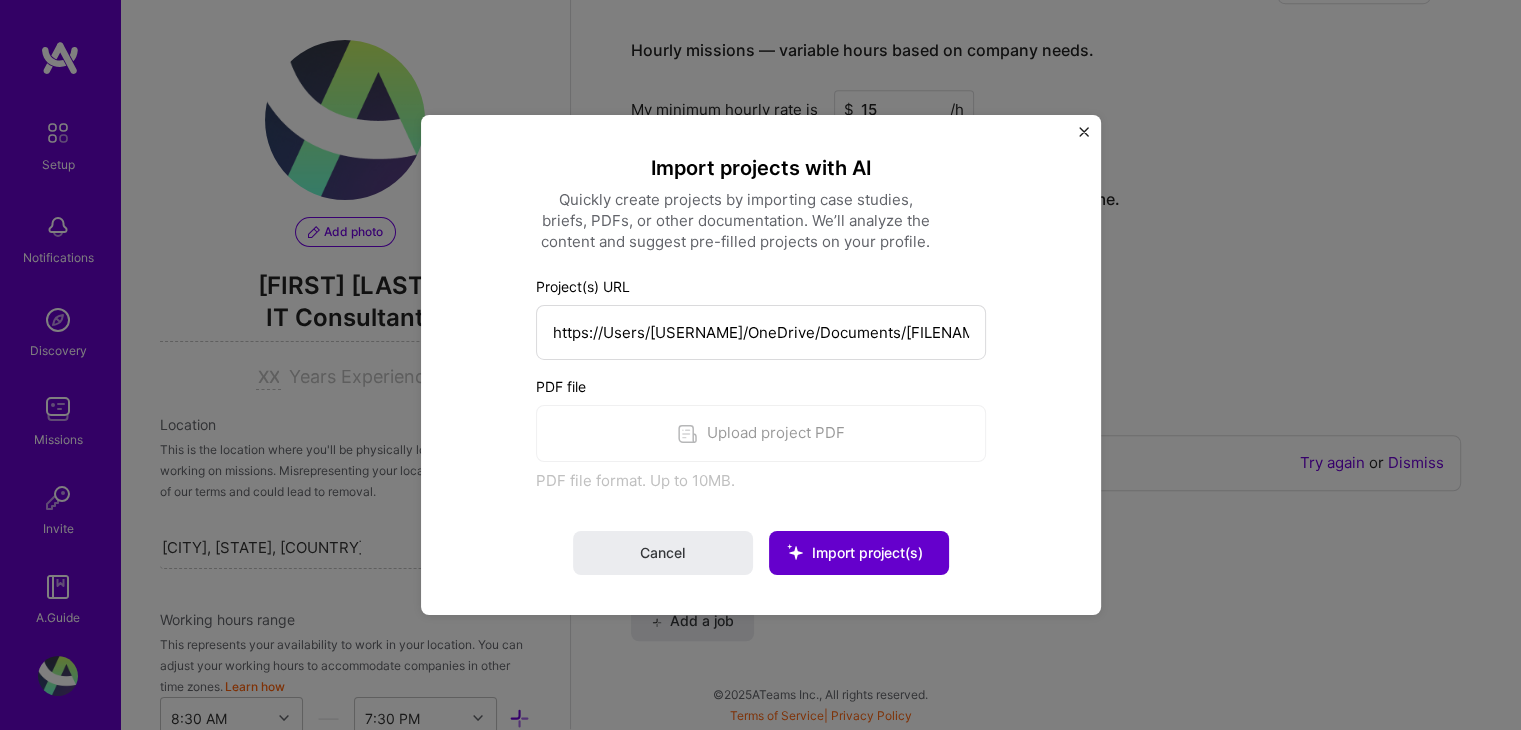 click at bounding box center [795, 552] 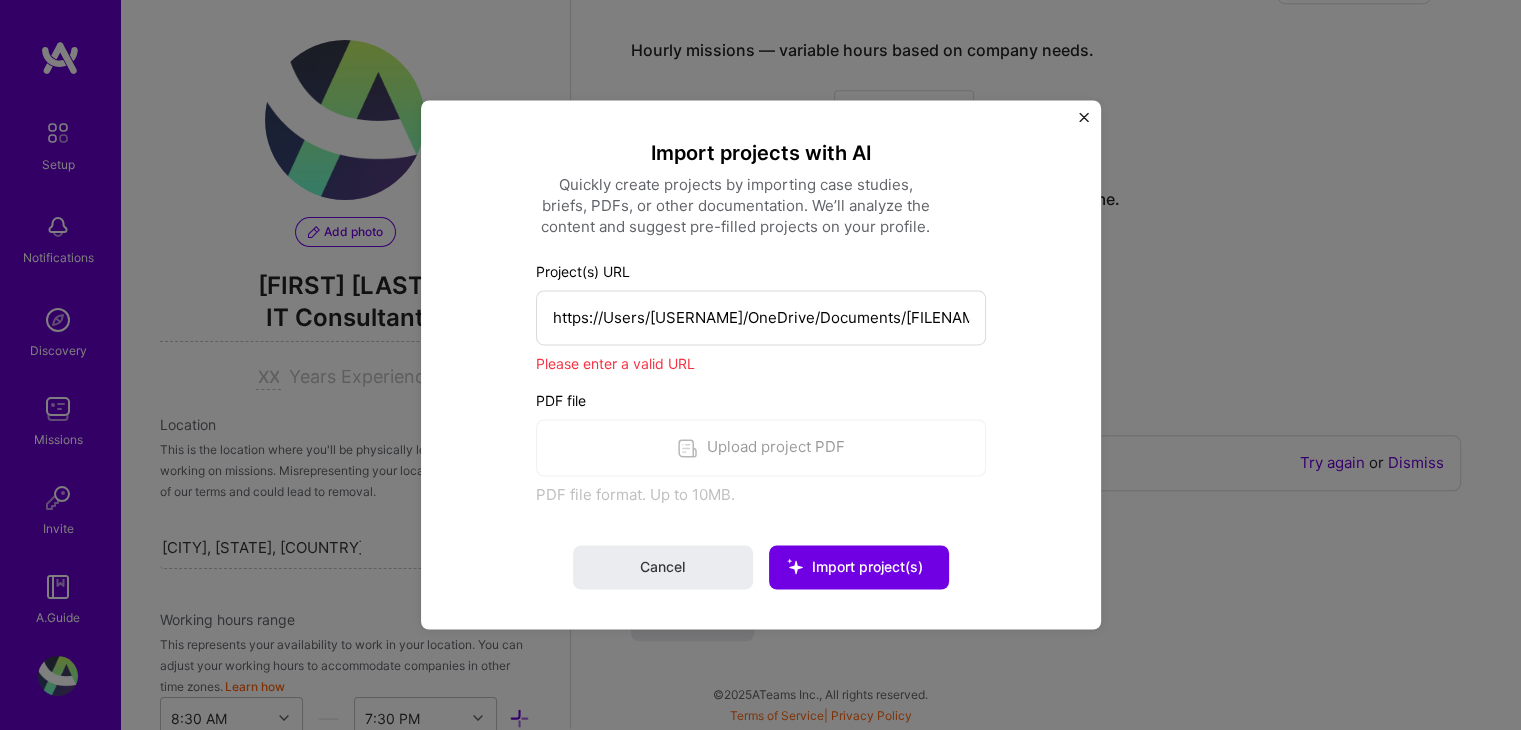 click on "Import projects with AI Quickly create projects by importing case studies, briefs, PDFs, or other documentation. We’ll analyze the content and suggest pre-filled projects on your profile. Project(s) URL https://Users/[USERNAME]/OneDrive/Documents/[FILENAME].html Please enter a valid URL PDF file Upload project PDF PDF file format. Up to 10MB. Cancel Import project(s)" at bounding box center [761, 364] 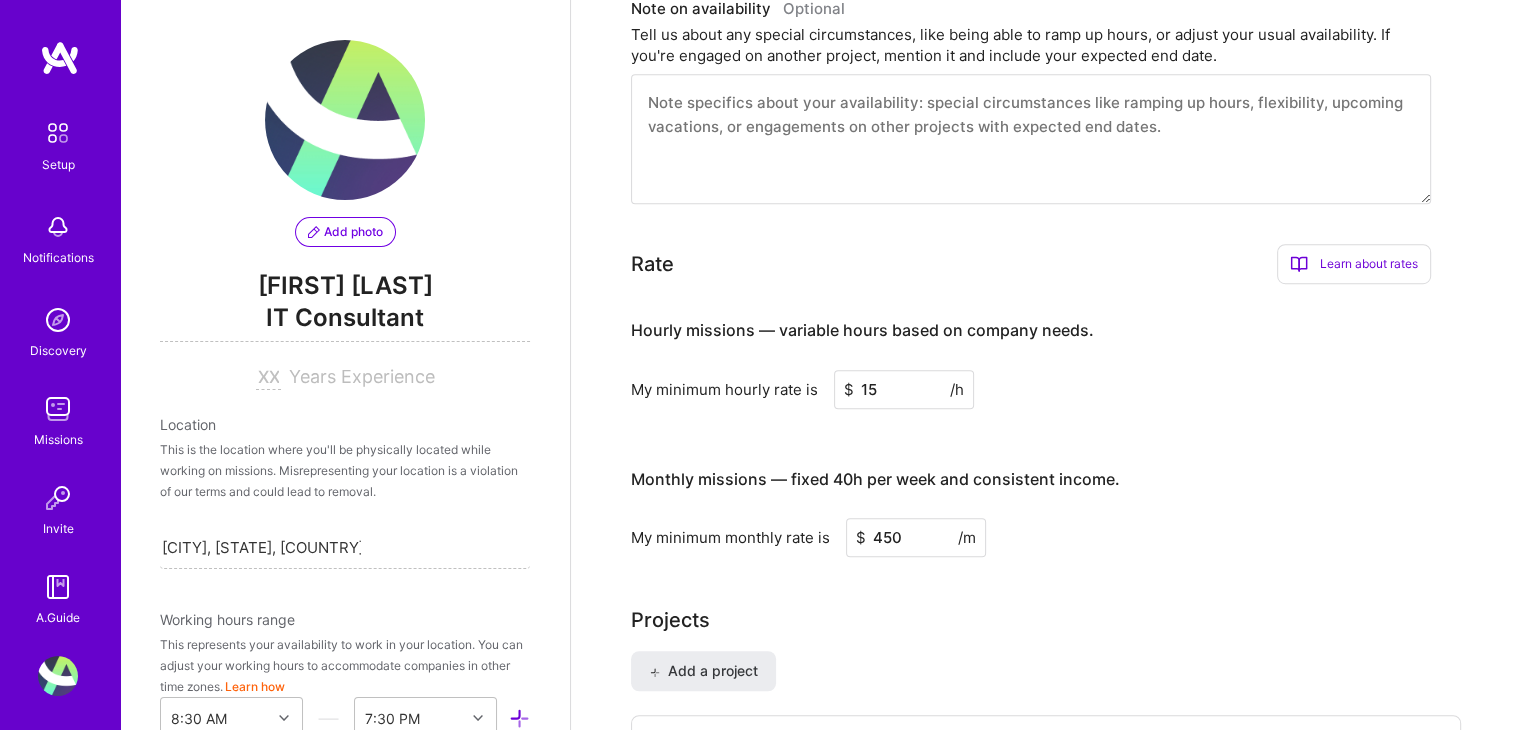 scroll, scrollTop: 1104, scrollLeft: 0, axis: vertical 